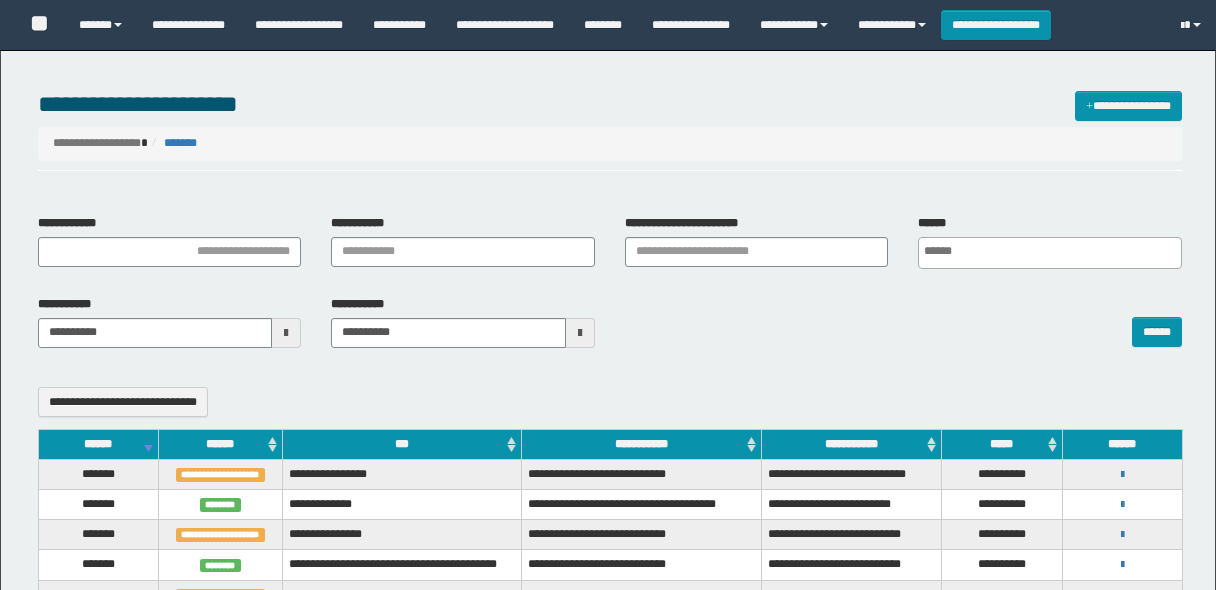 select 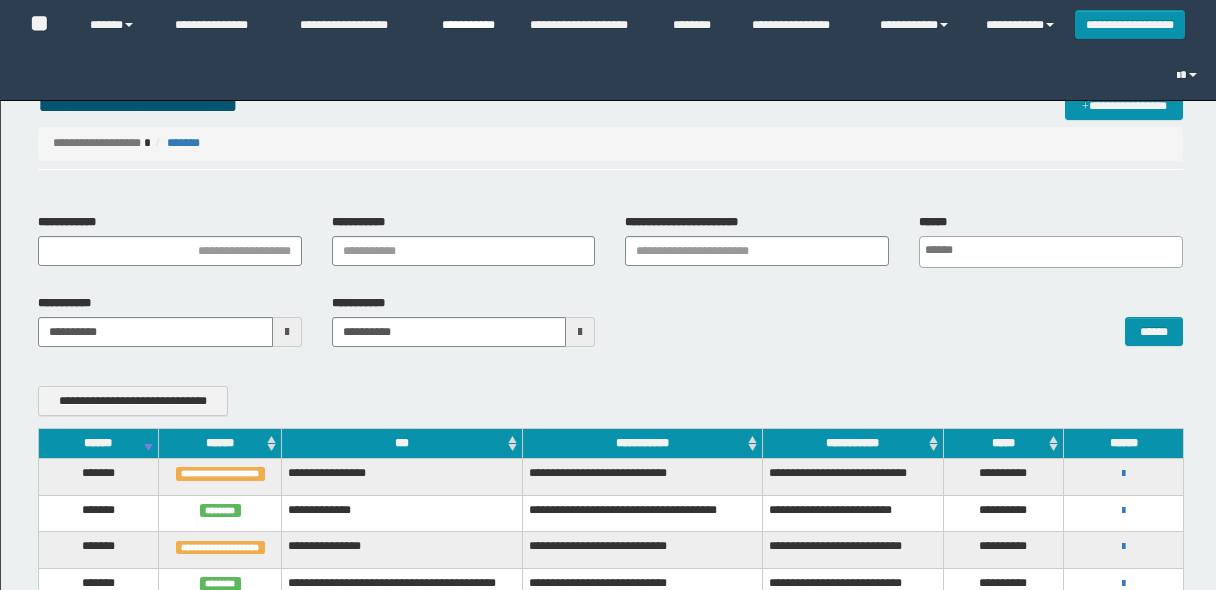 scroll, scrollTop: 480, scrollLeft: 0, axis: vertical 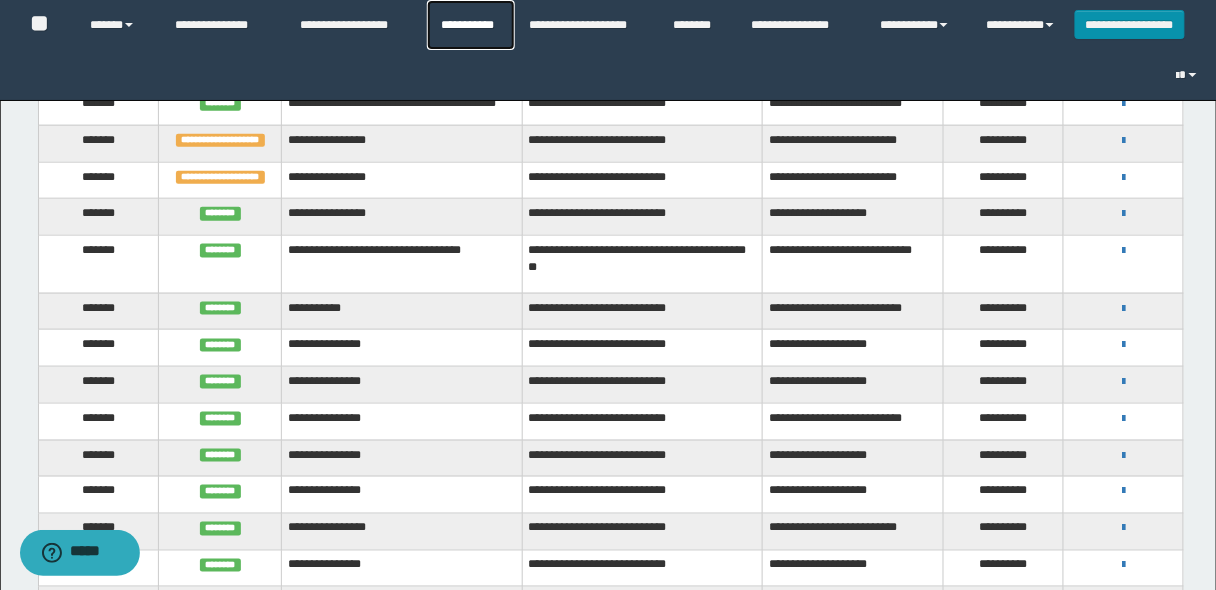 click on "**********" at bounding box center (471, 25) 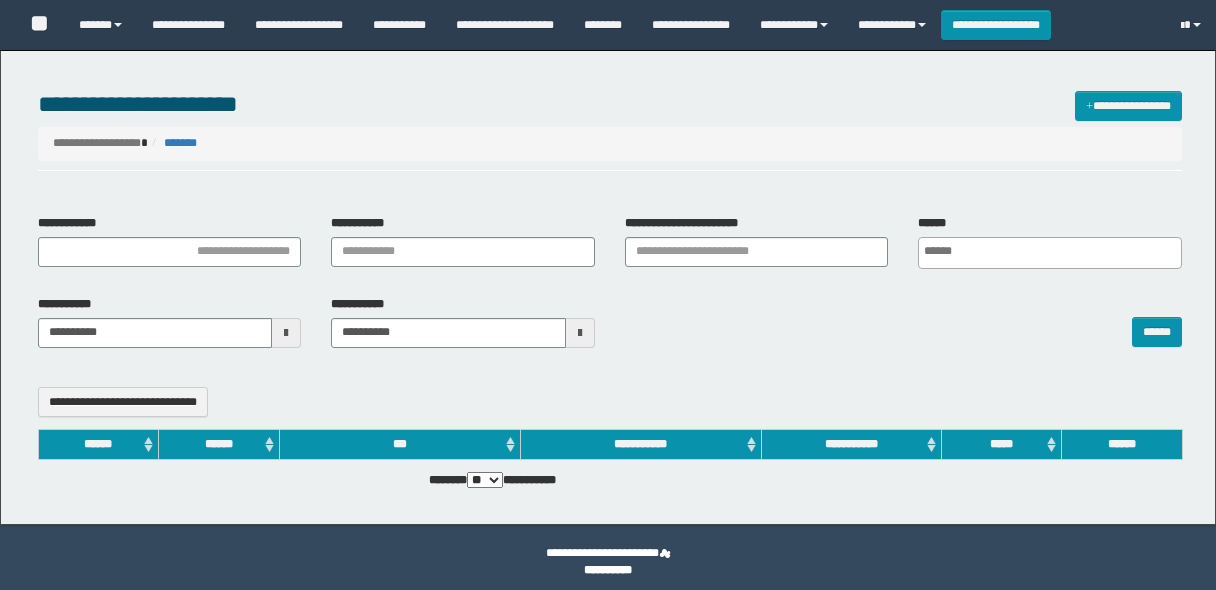 select 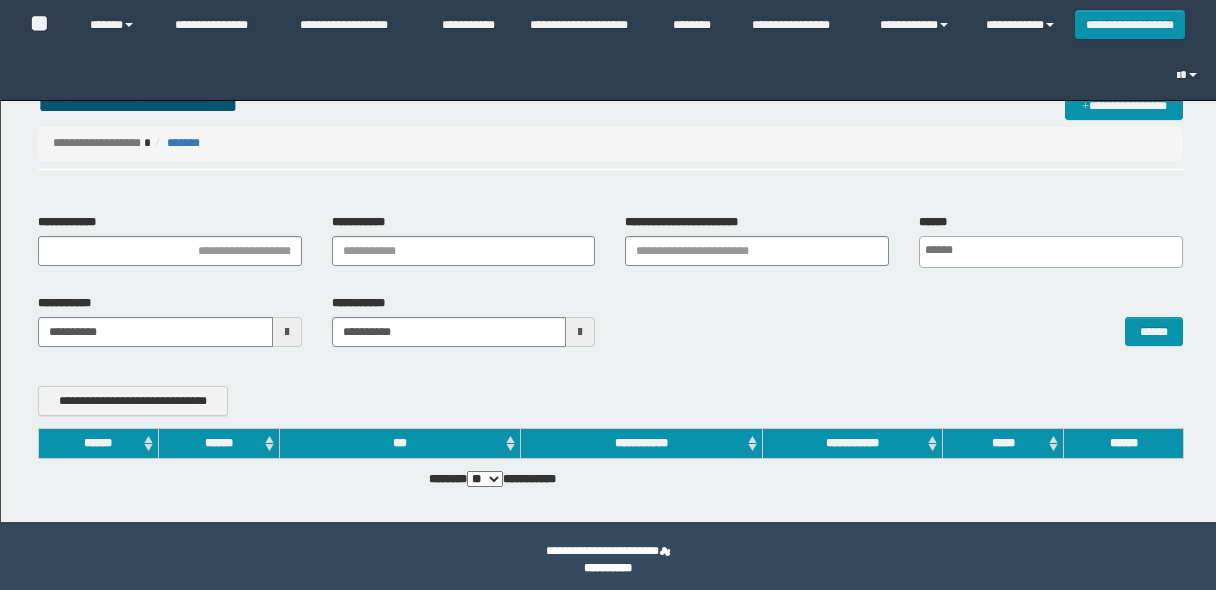 scroll, scrollTop: 0, scrollLeft: 0, axis: both 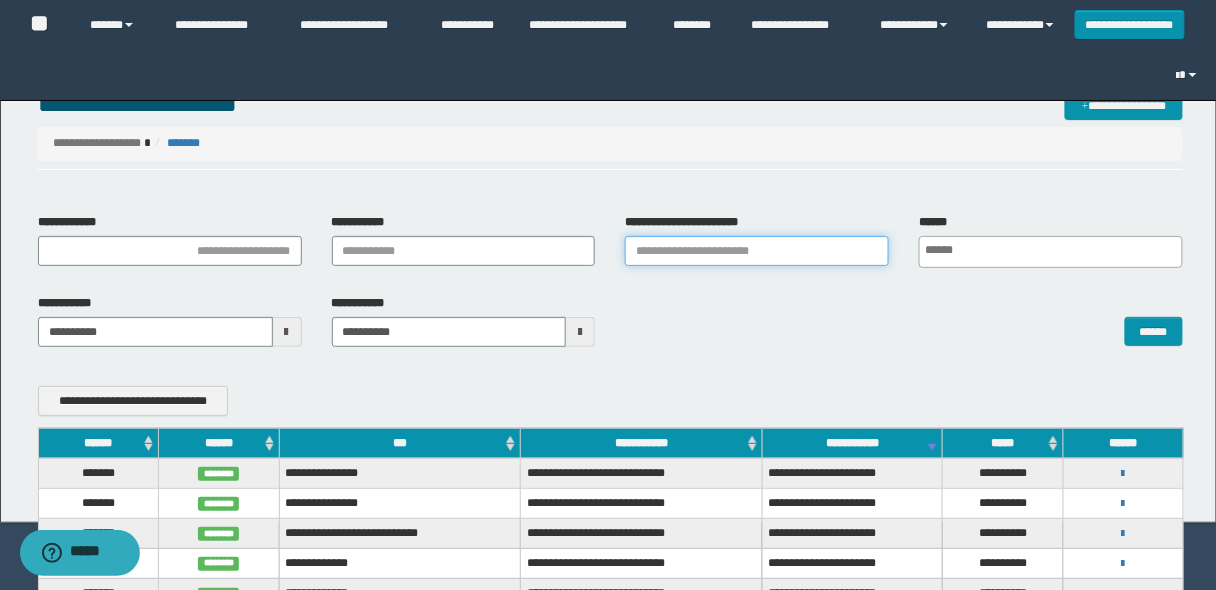 click on "**********" at bounding box center [757, 251] 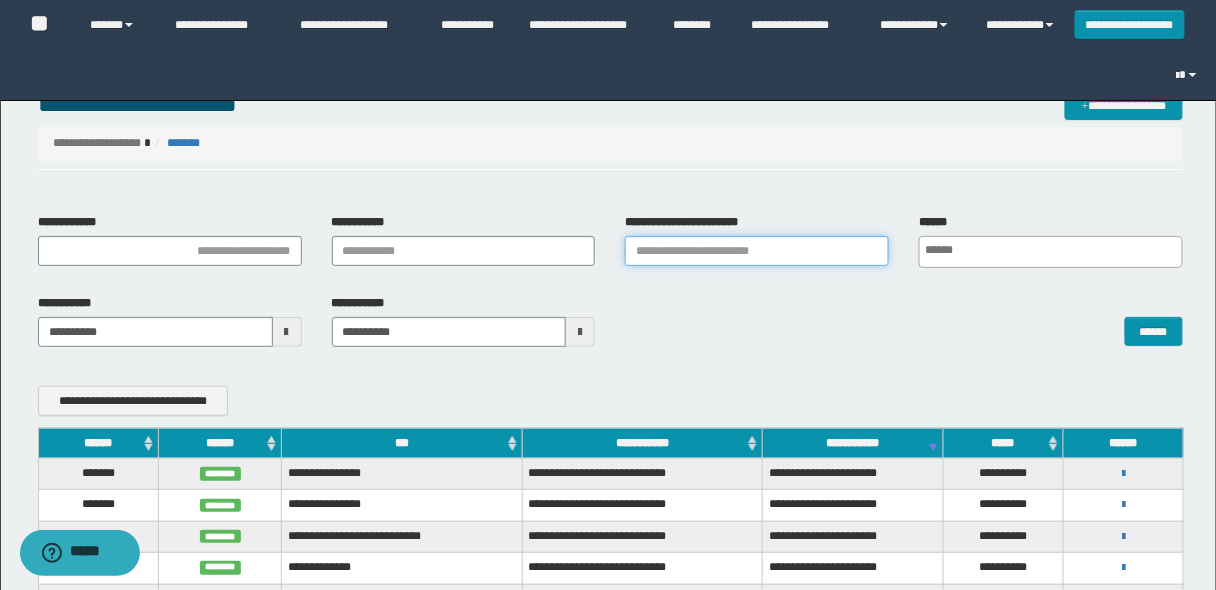 paste on "**********" 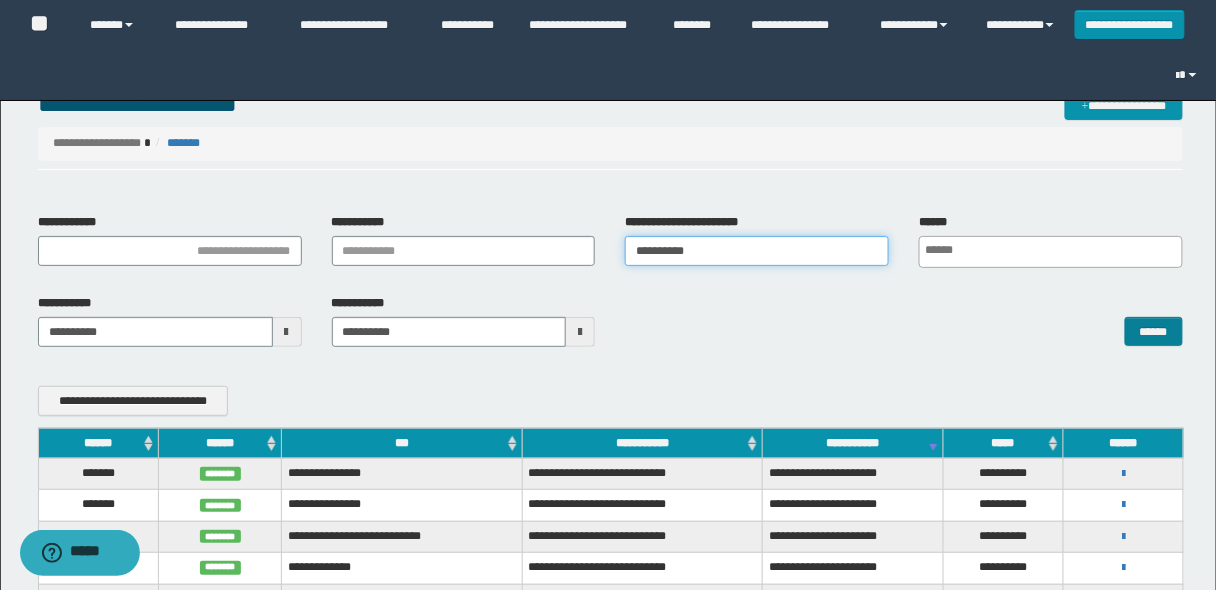 type on "**********" 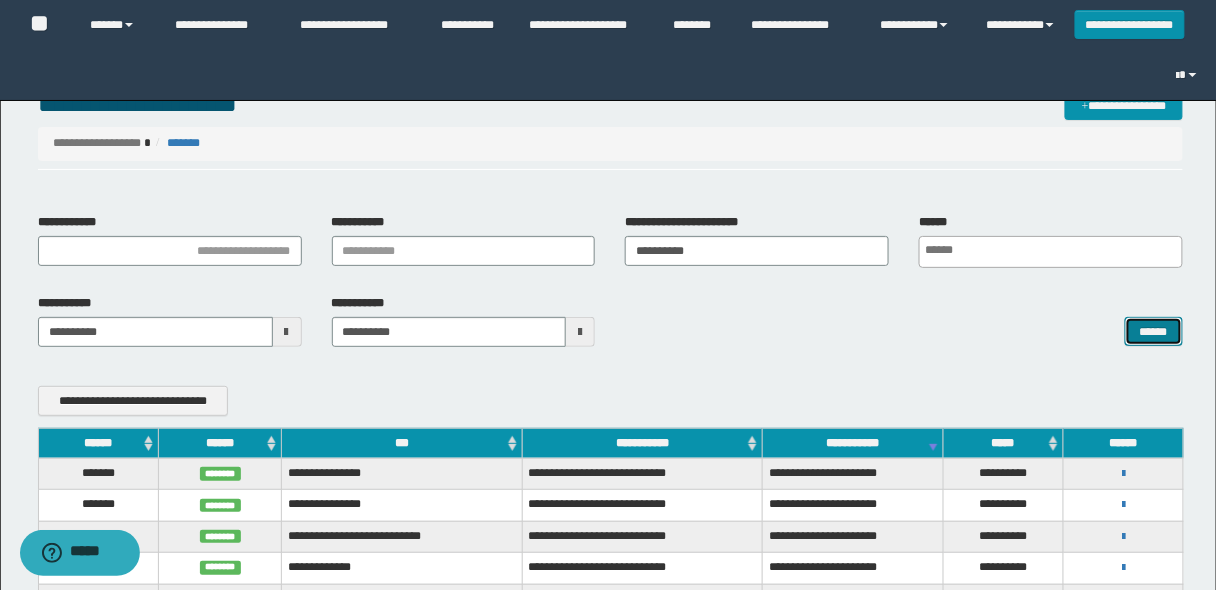 click on "******" at bounding box center (1154, 331) 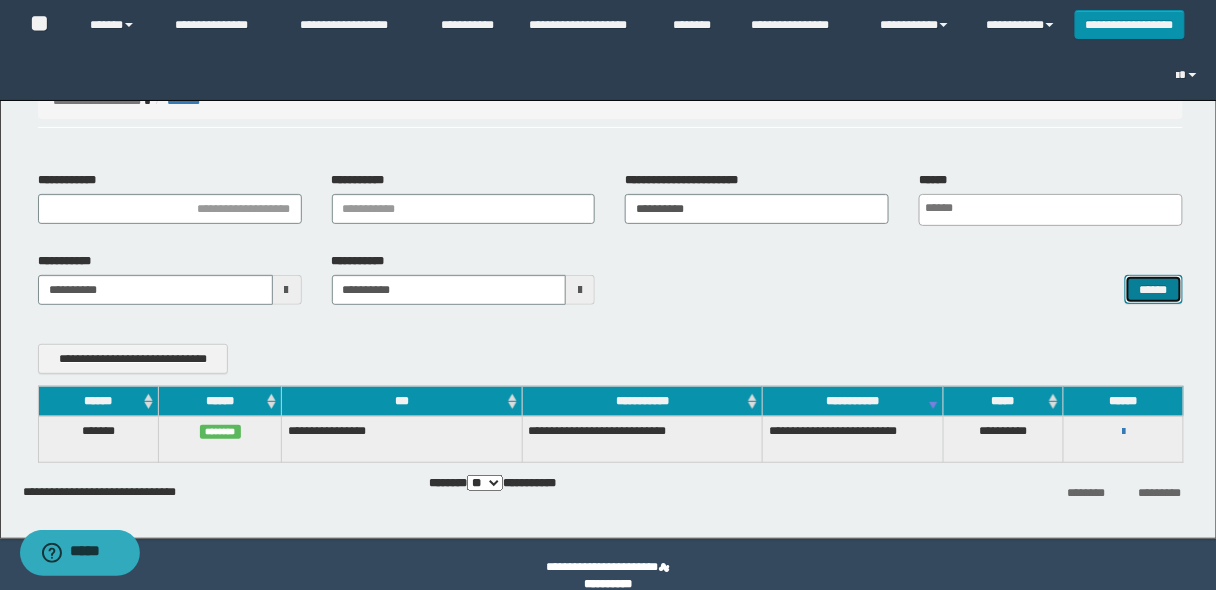 scroll, scrollTop: 65, scrollLeft: 0, axis: vertical 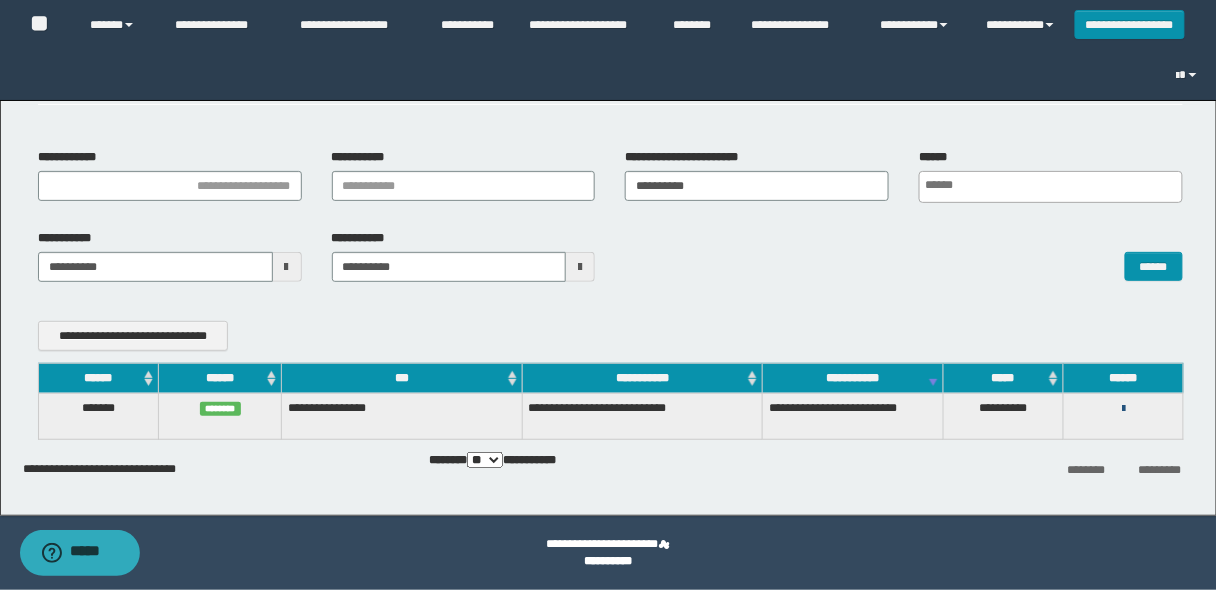 click at bounding box center (1123, 409) 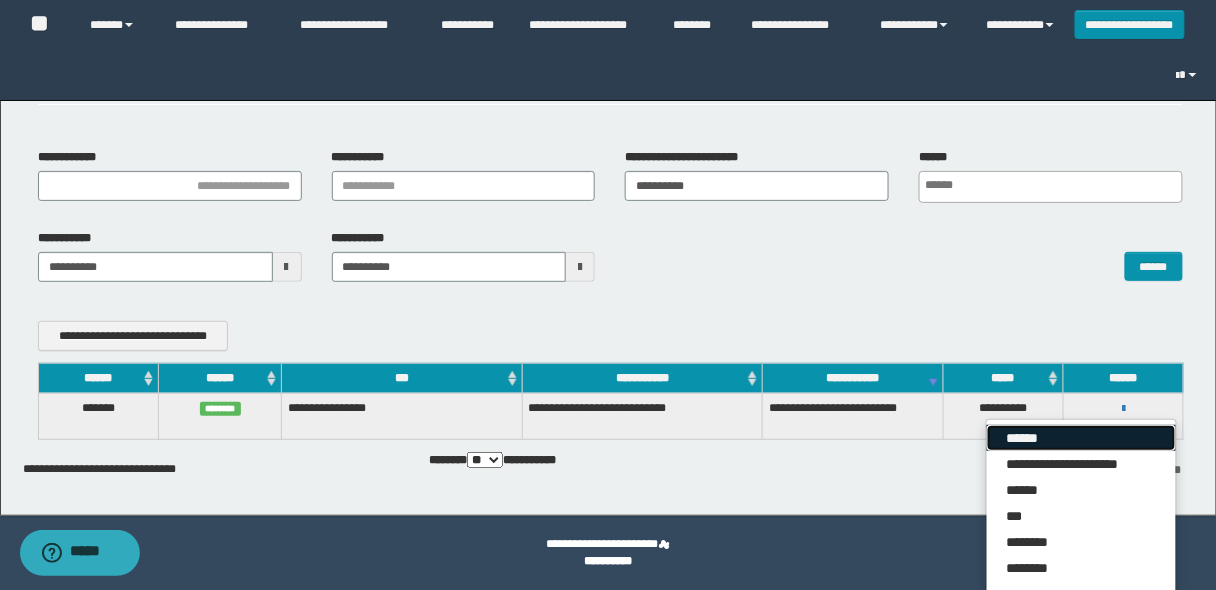 click on "******" at bounding box center (1081, 438) 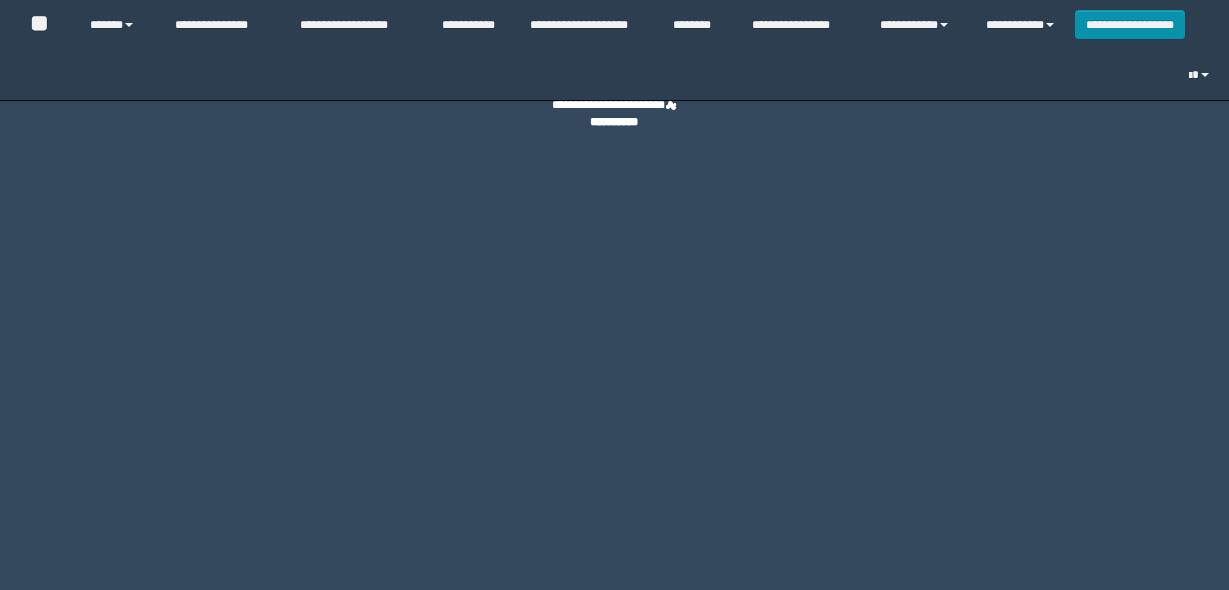 scroll, scrollTop: 0, scrollLeft: 0, axis: both 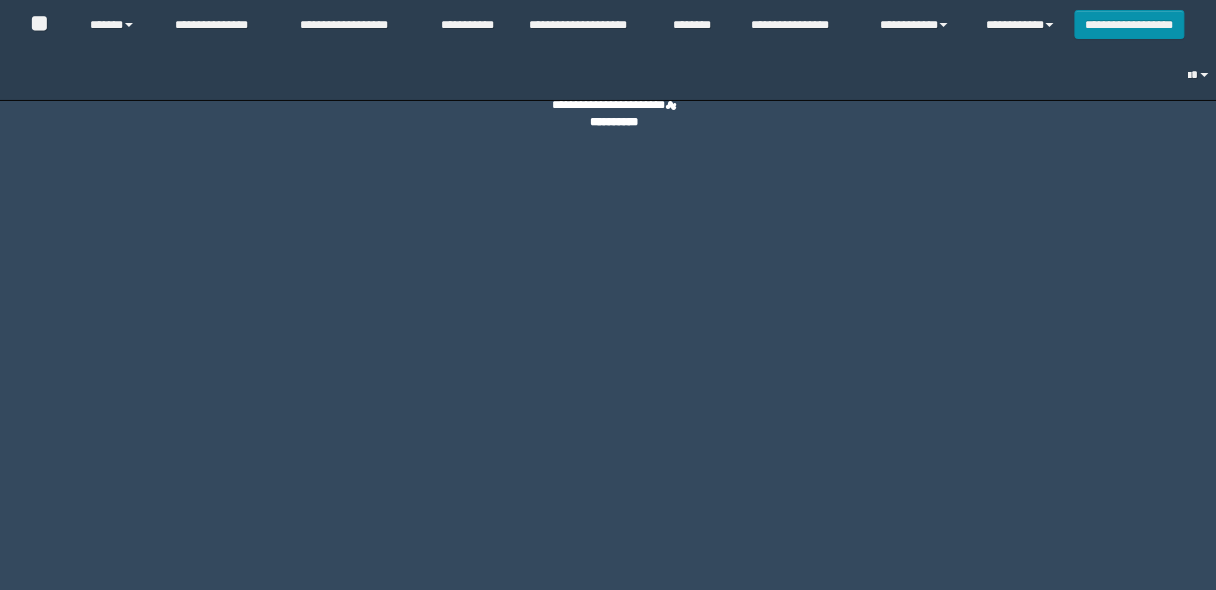 select on "*" 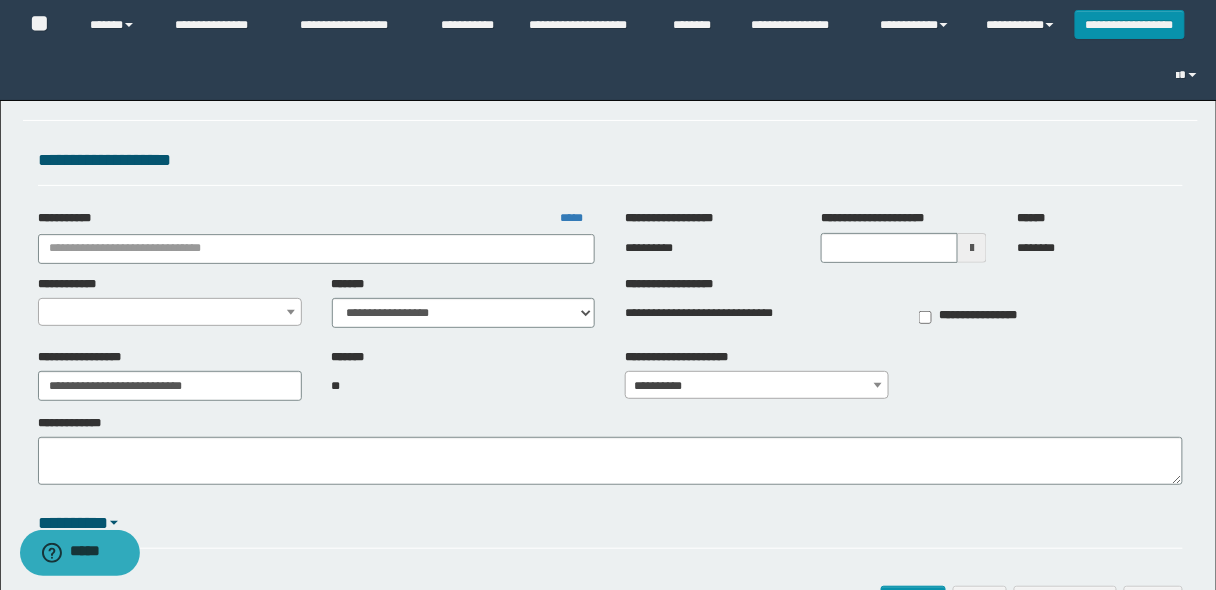 type on "**********" 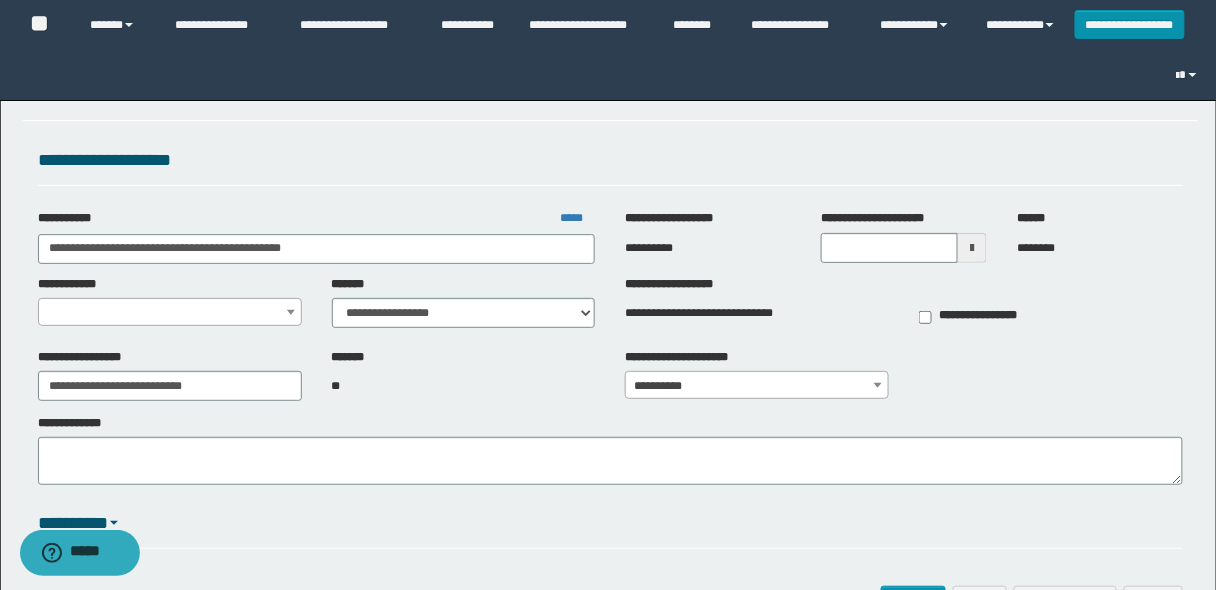 select on "**" 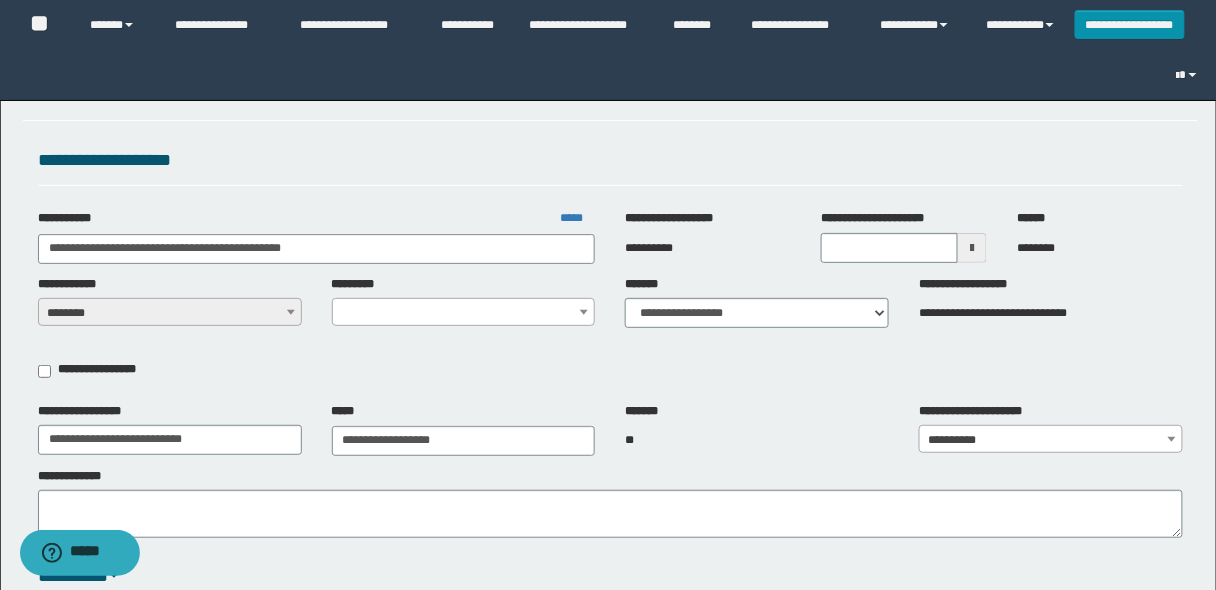 select on "****" 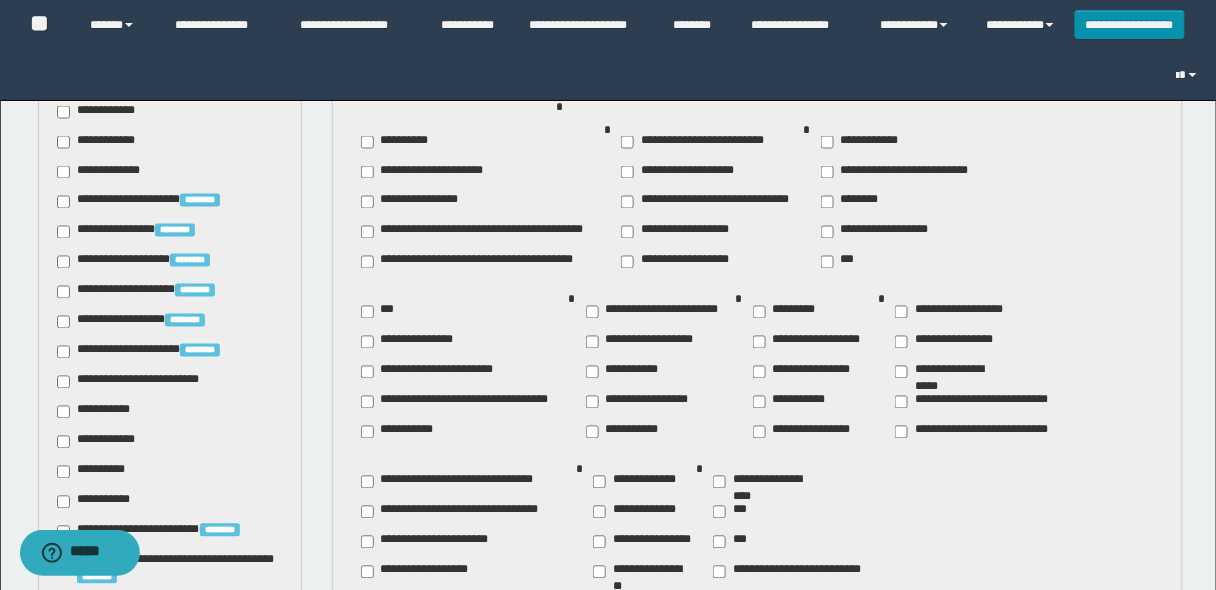 scroll, scrollTop: 880, scrollLeft: 0, axis: vertical 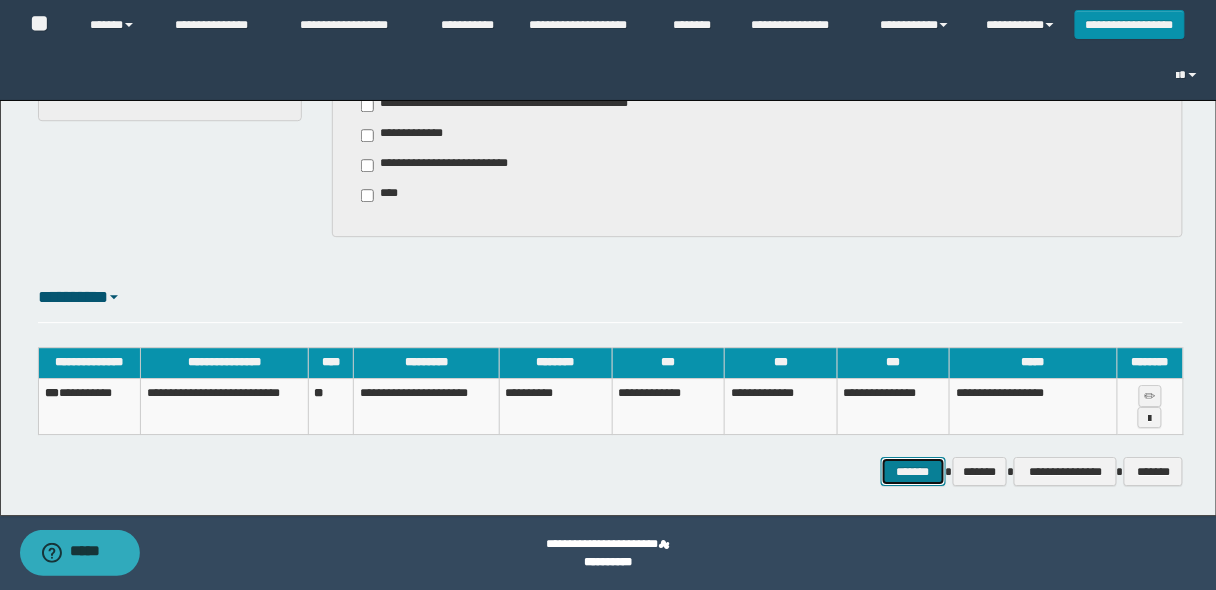 click on "*******" at bounding box center [913, 471] 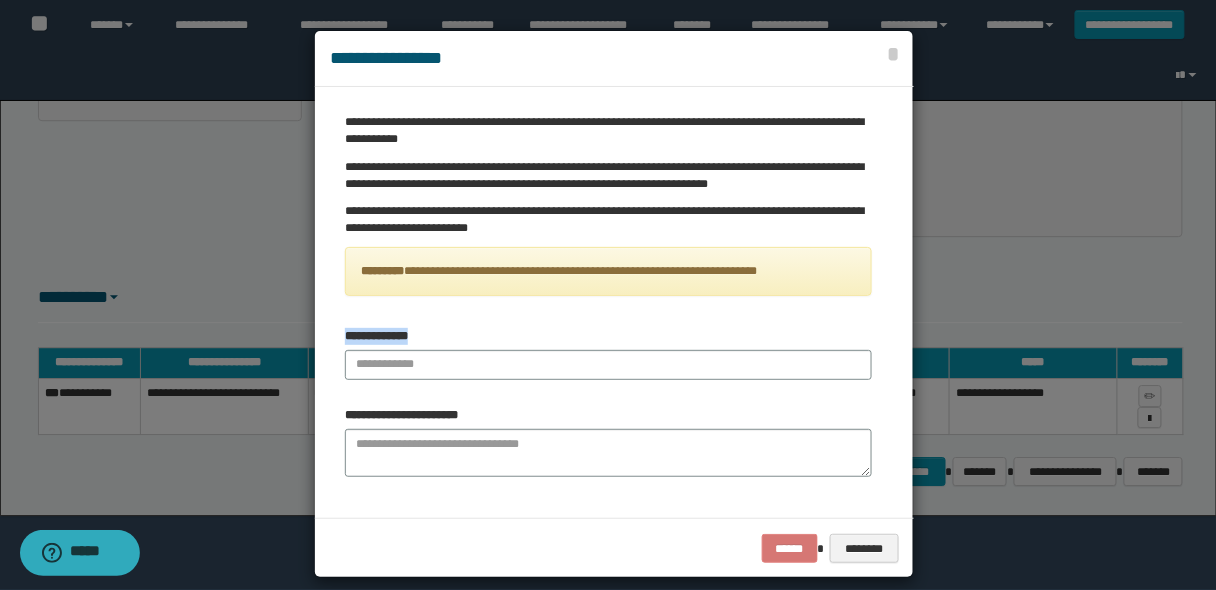 drag, startPoint x: 334, startPoint y: 324, endPoint x: 423, endPoint y: 329, distance: 89.140335 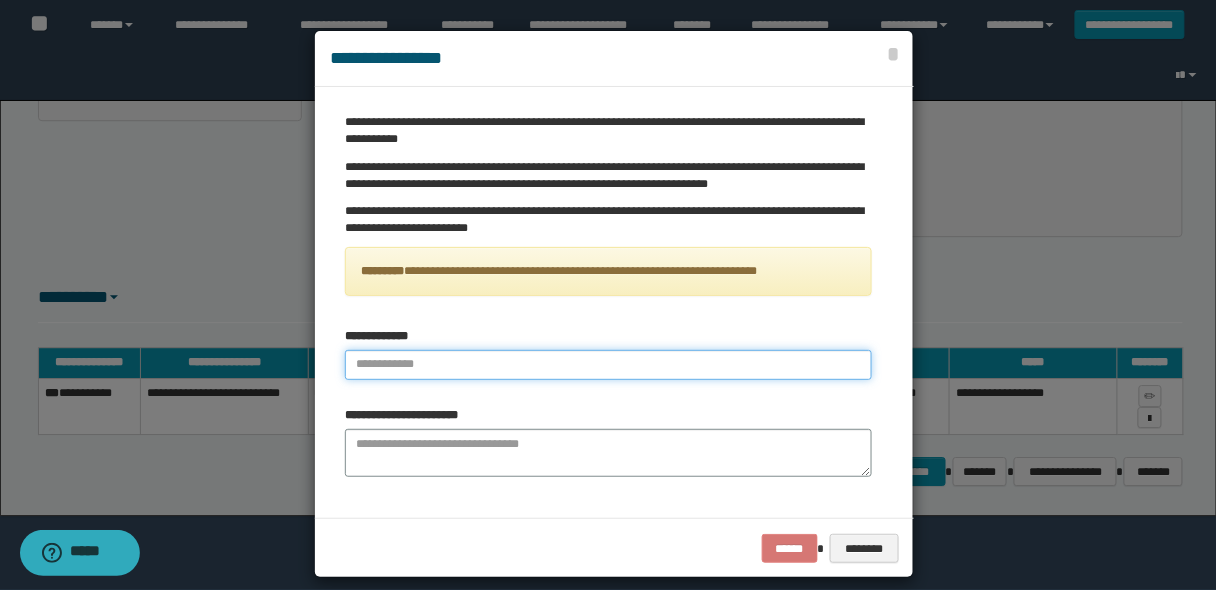 click at bounding box center [608, 365] 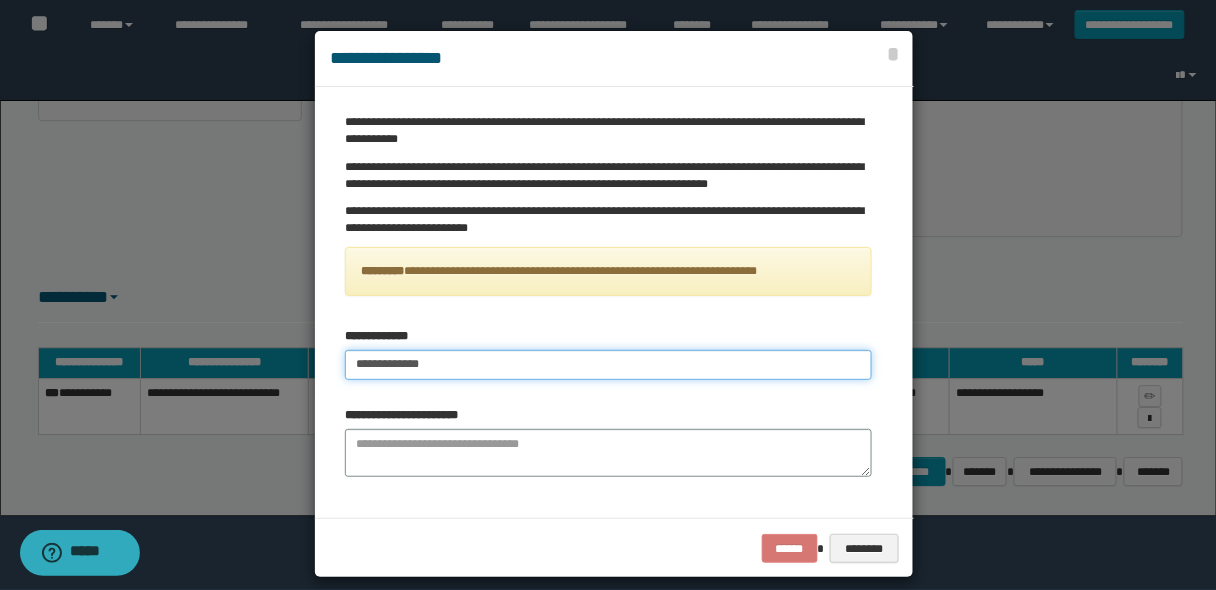 type on "**********" 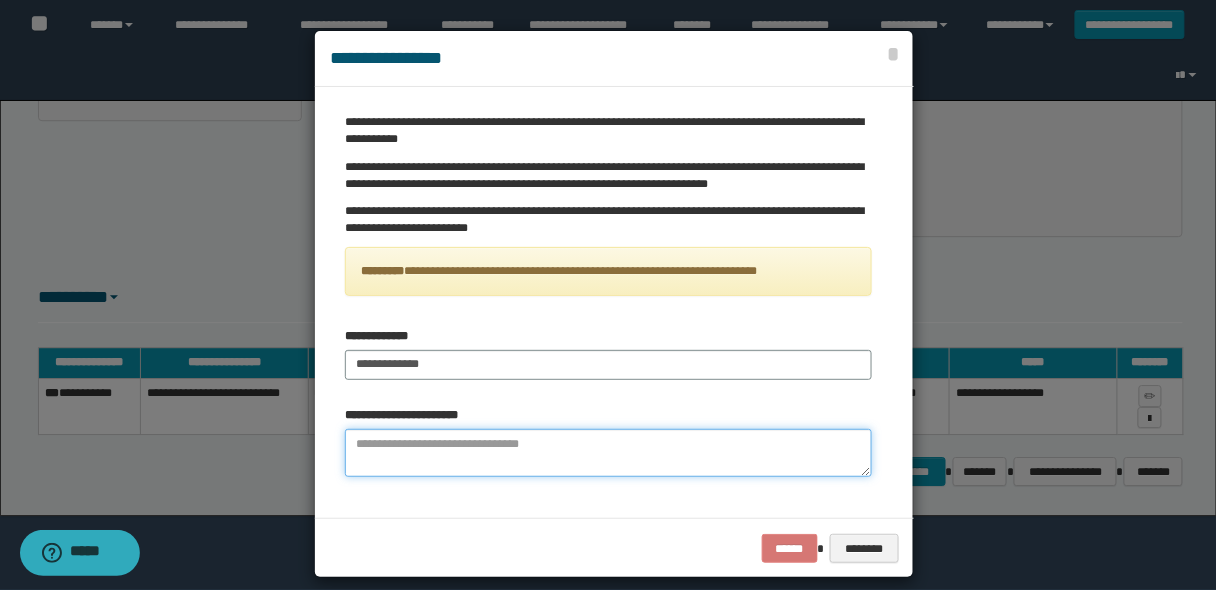 click at bounding box center (608, 453) 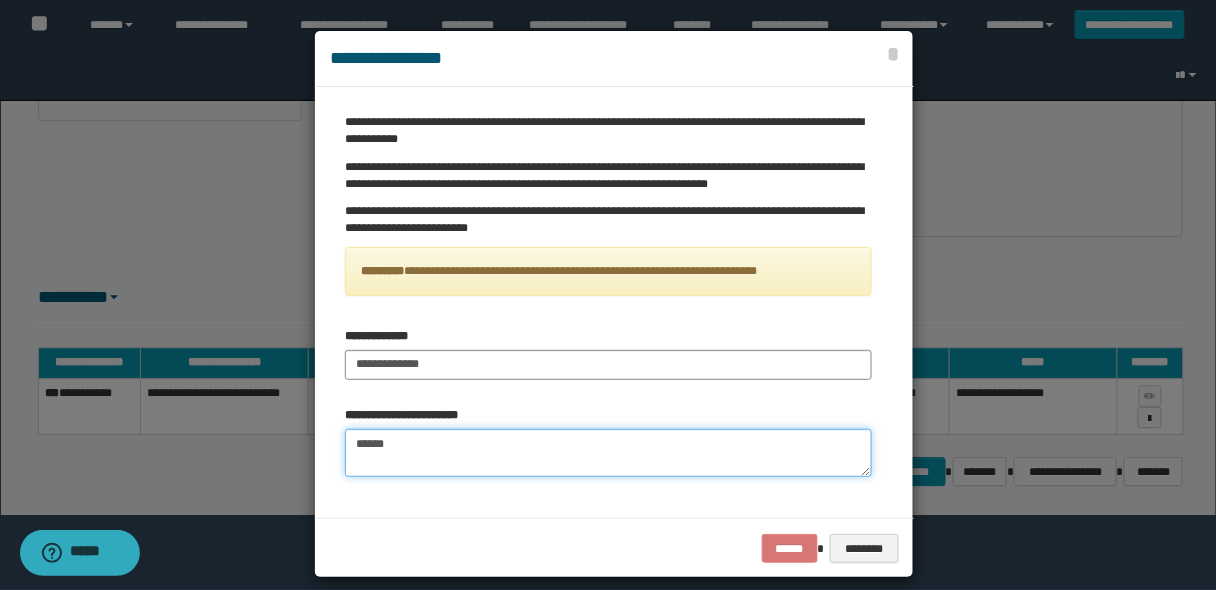 type on "******" 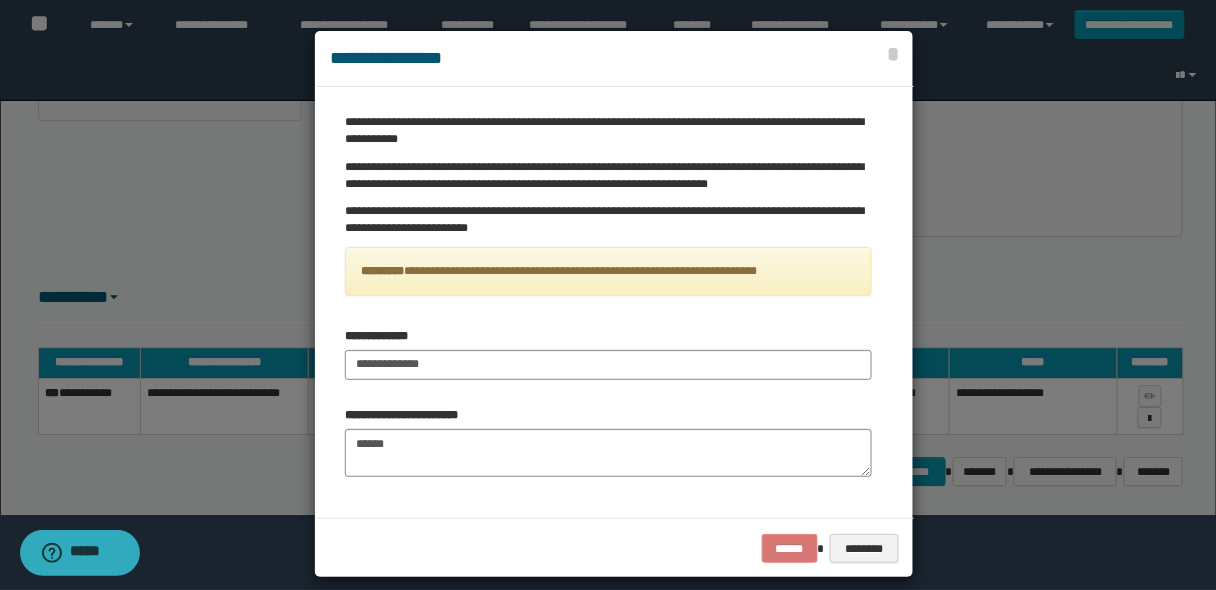 click on "******
********" at bounding box center [614, 548] 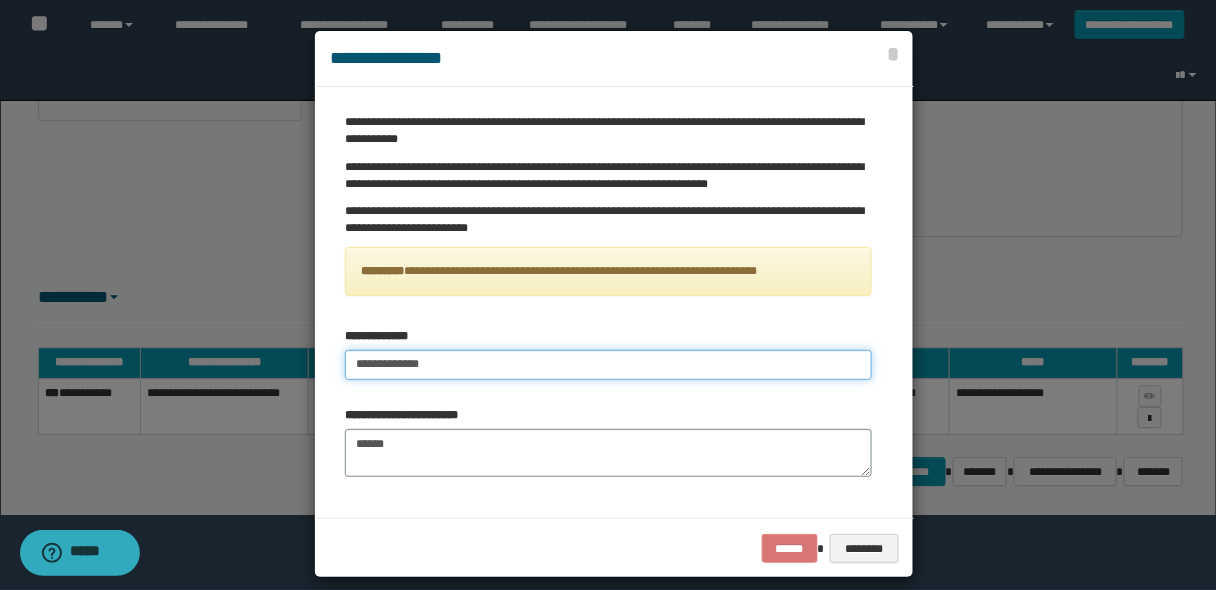 click on "**********" at bounding box center [608, 365] 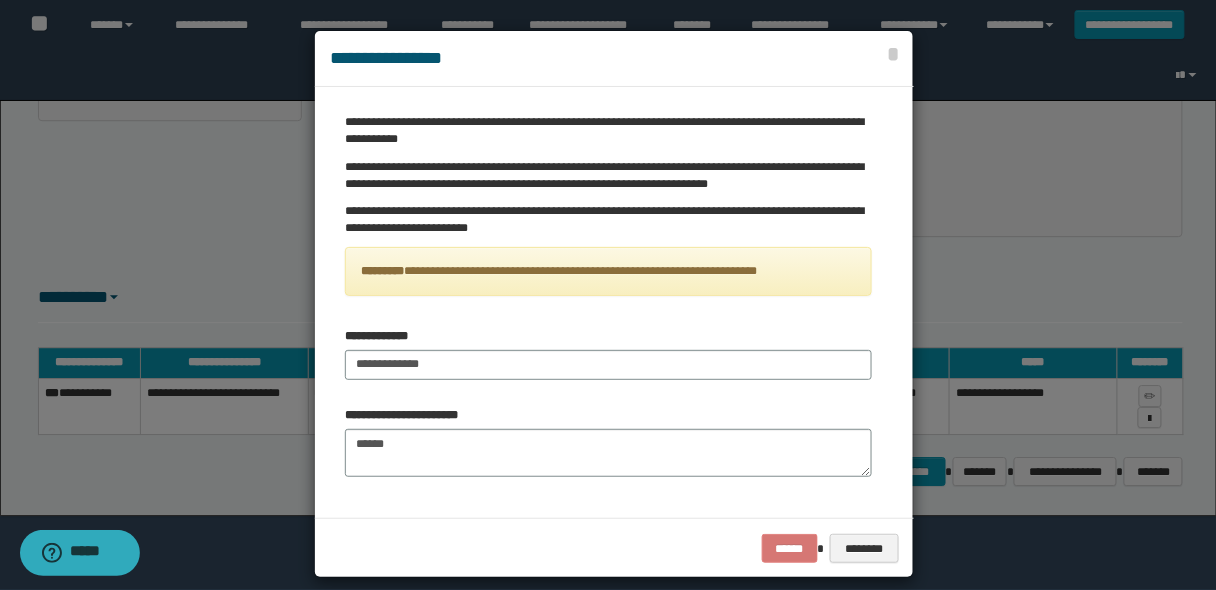 click on "******
********" at bounding box center [614, 548] 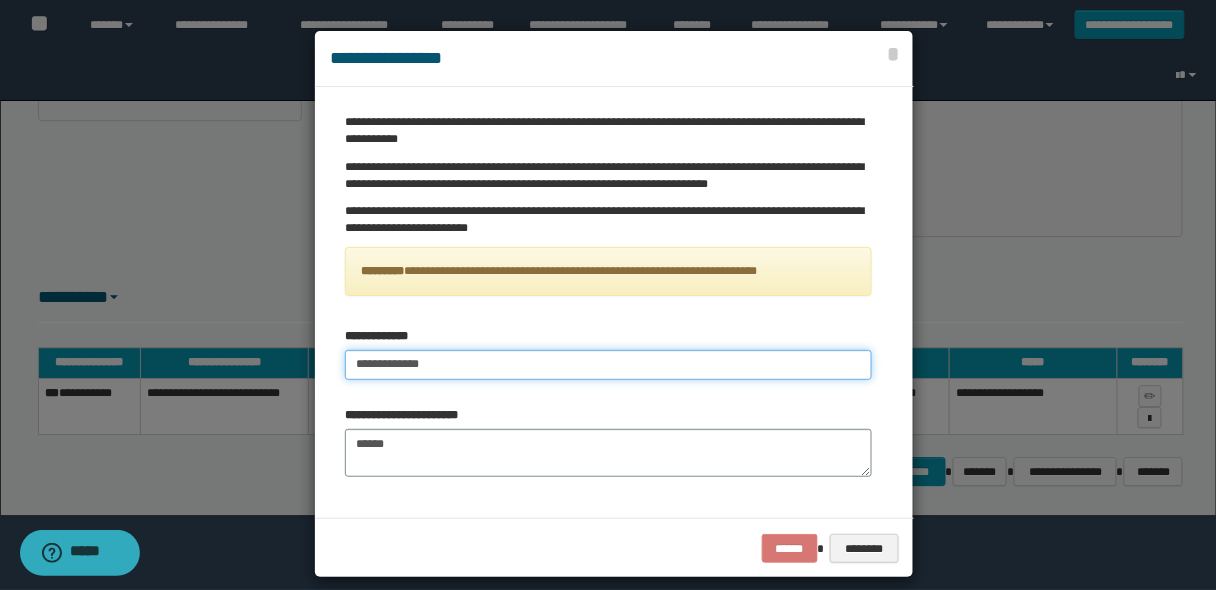 click on "**********" at bounding box center [608, 365] 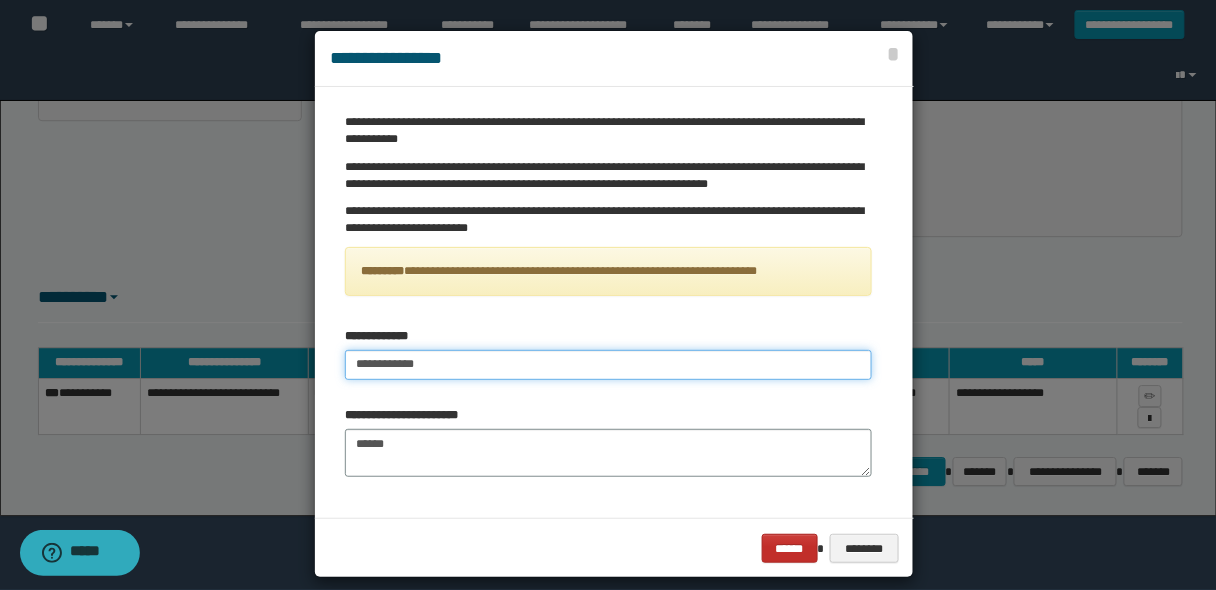 type on "**********" 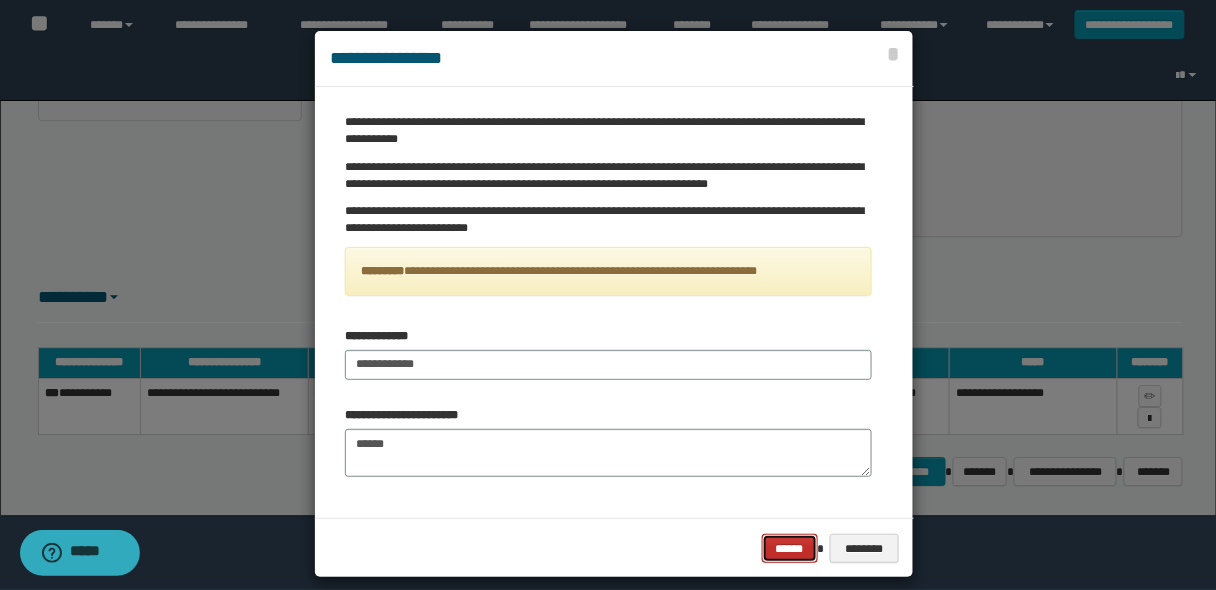 click on "******" at bounding box center (790, 548) 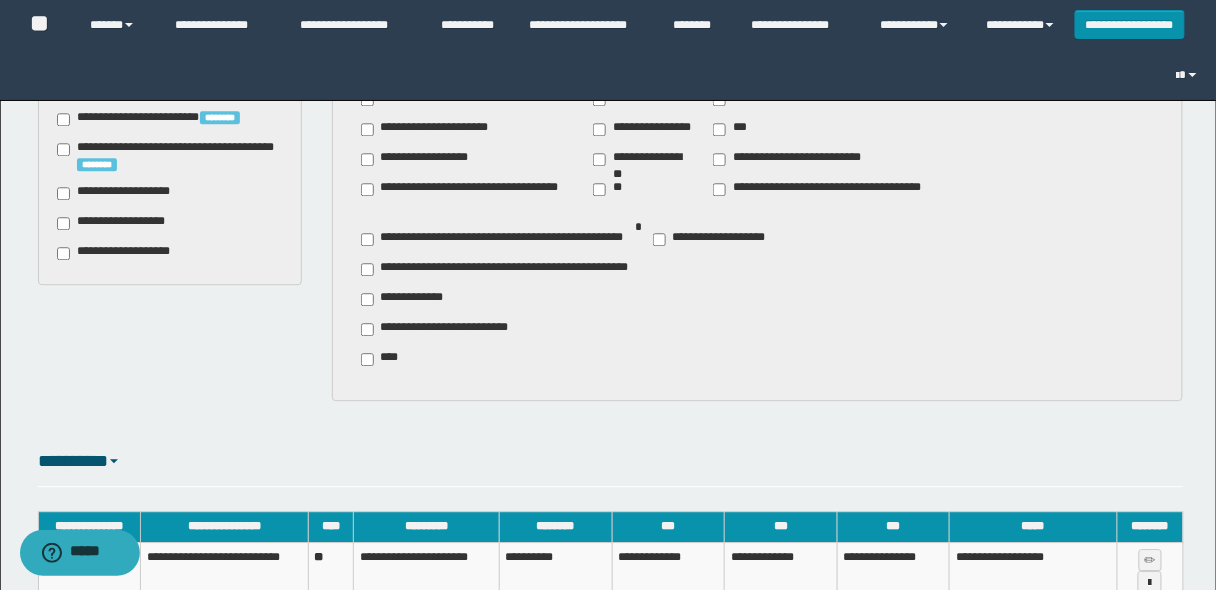 scroll, scrollTop: 1031, scrollLeft: 0, axis: vertical 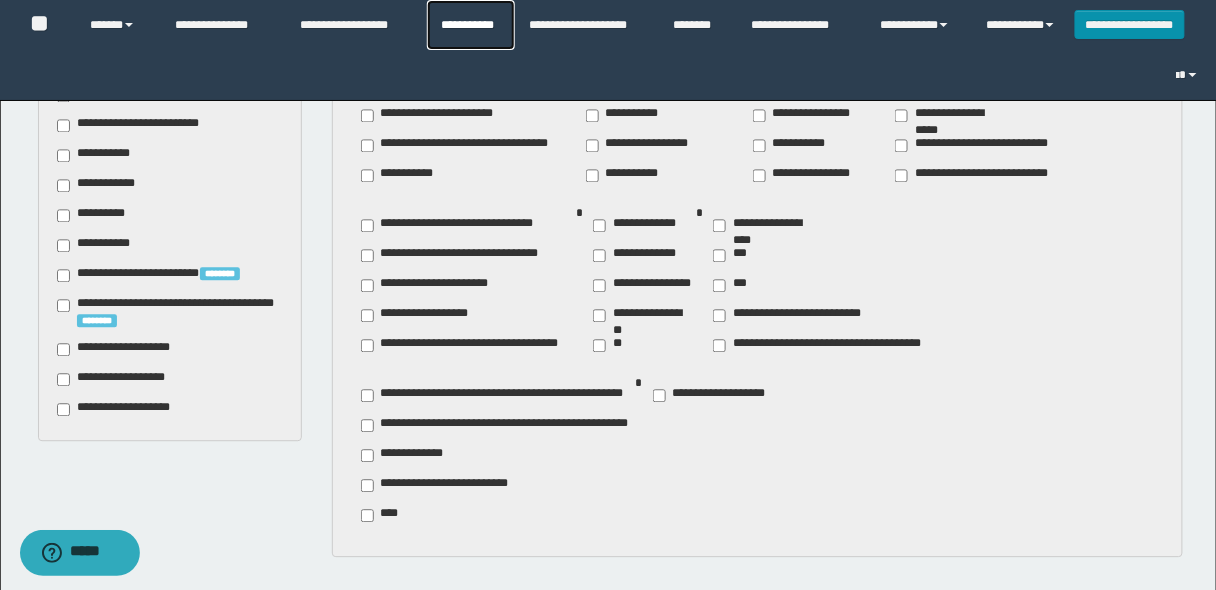 click on "**********" at bounding box center (471, 25) 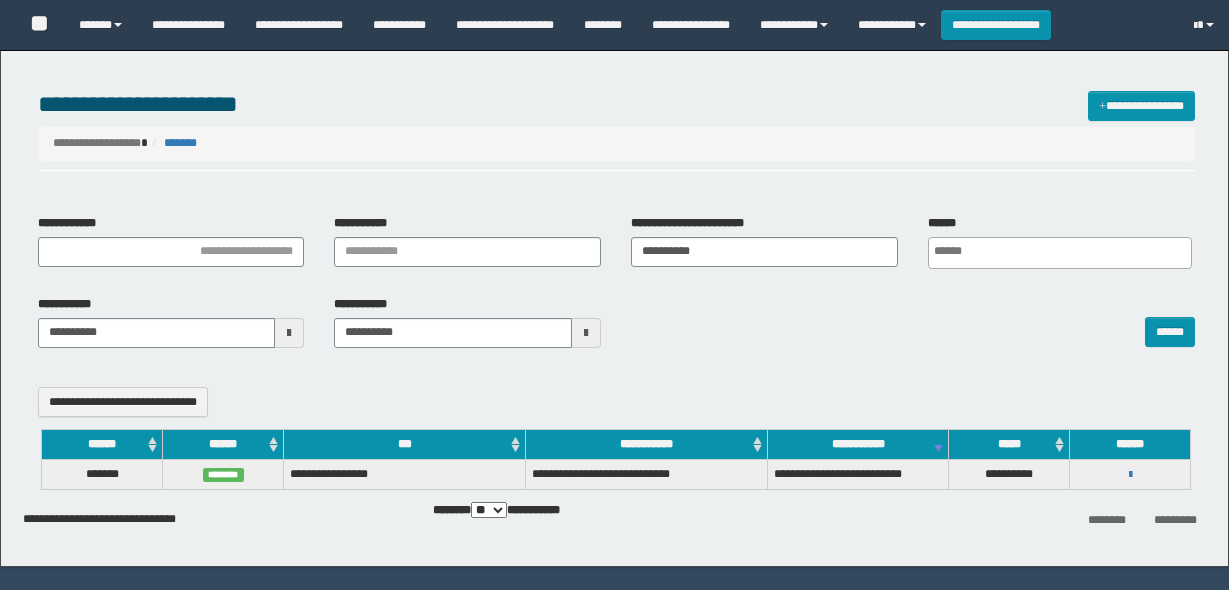 select 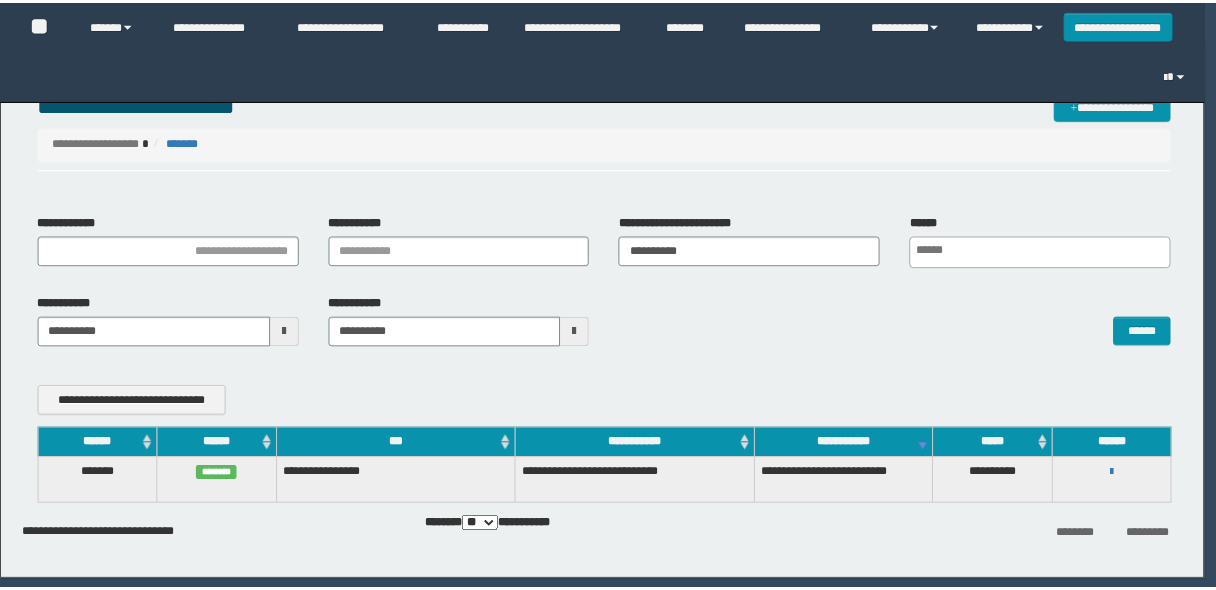 scroll, scrollTop: 0, scrollLeft: 0, axis: both 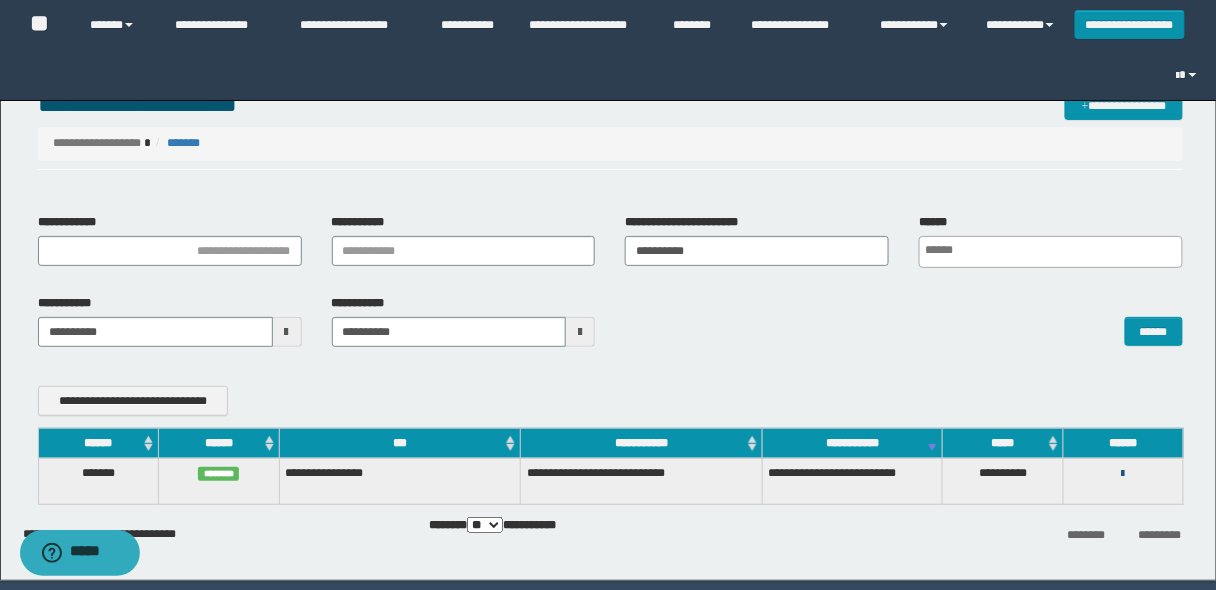 click at bounding box center (1123, 474) 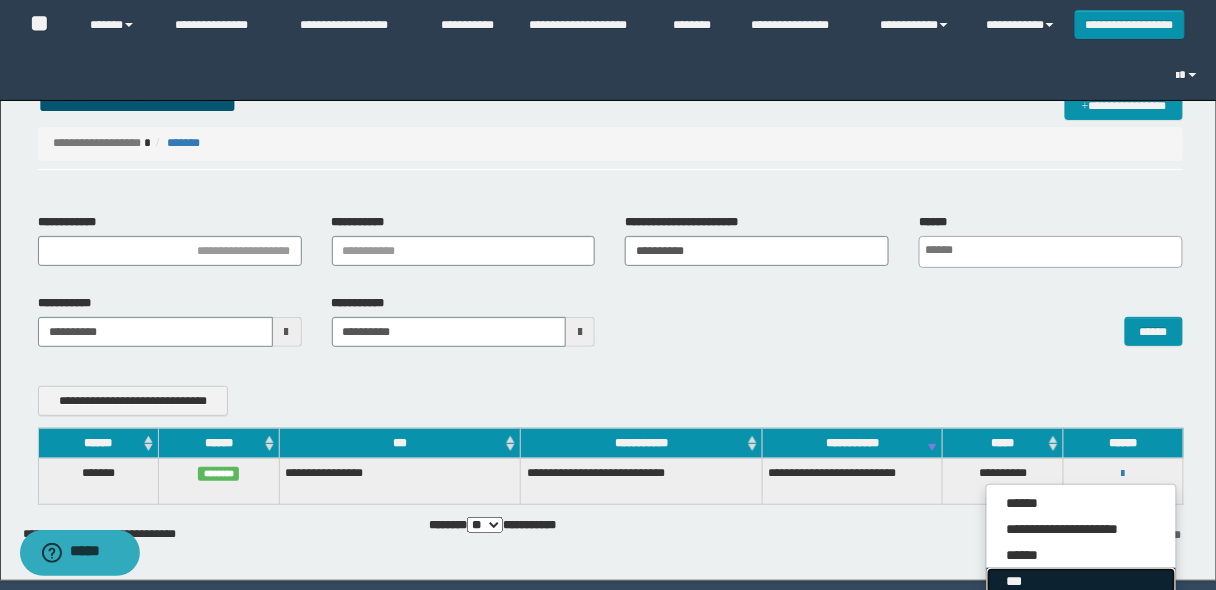 click on "***" at bounding box center [1081, 581] 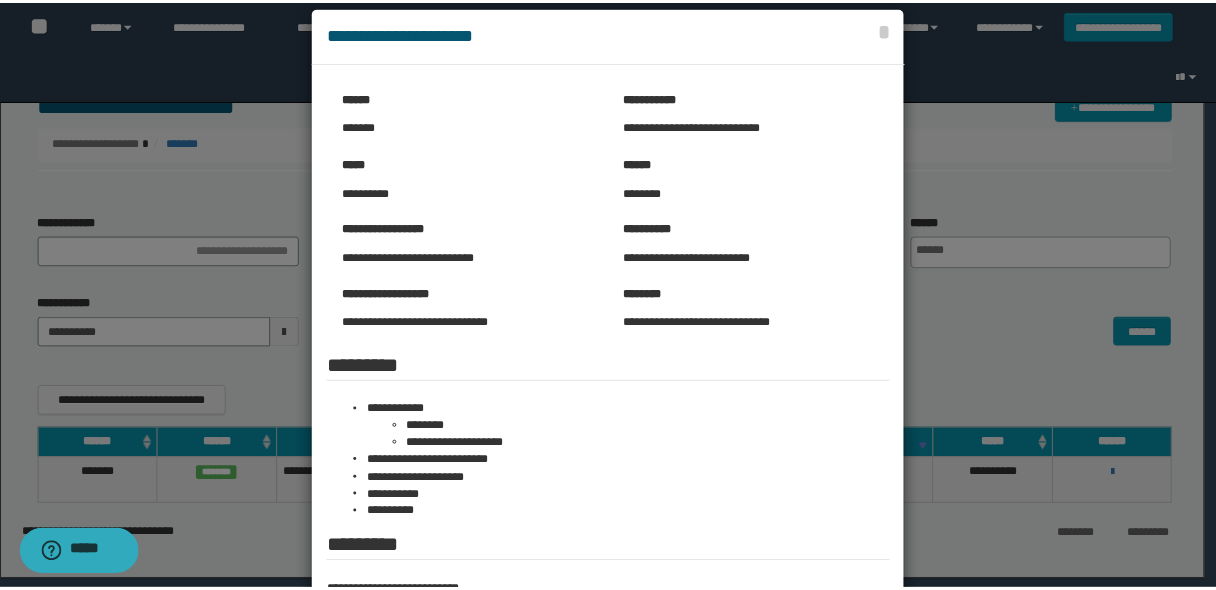 scroll, scrollTop: 0, scrollLeft: 0, axis: both 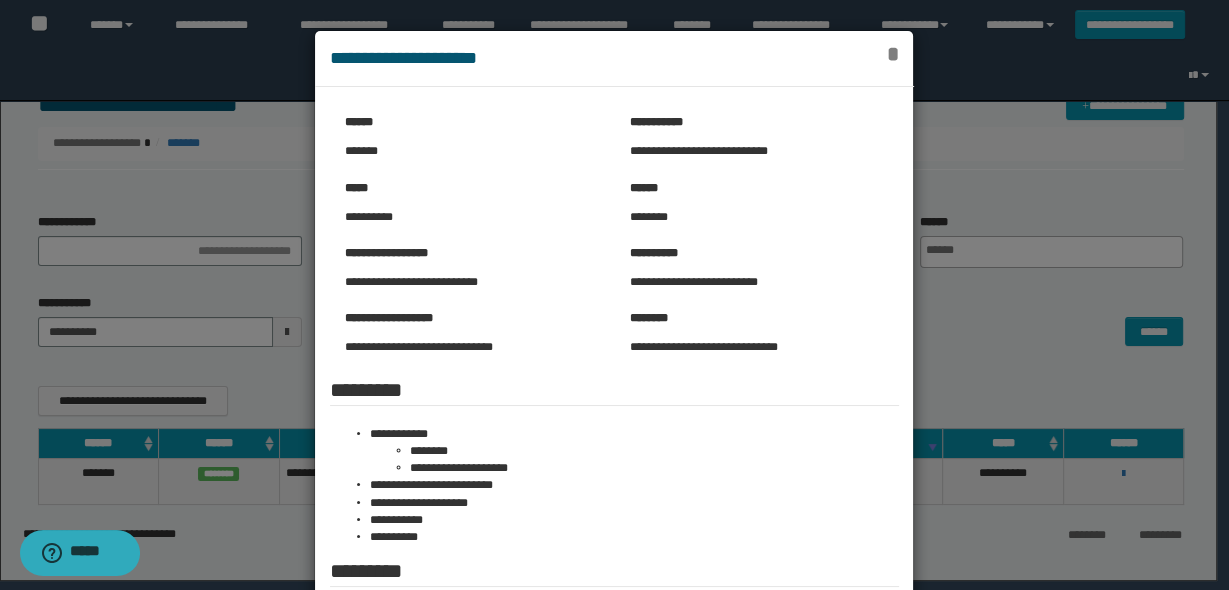 click on "*" at bounding box center (893, 54) 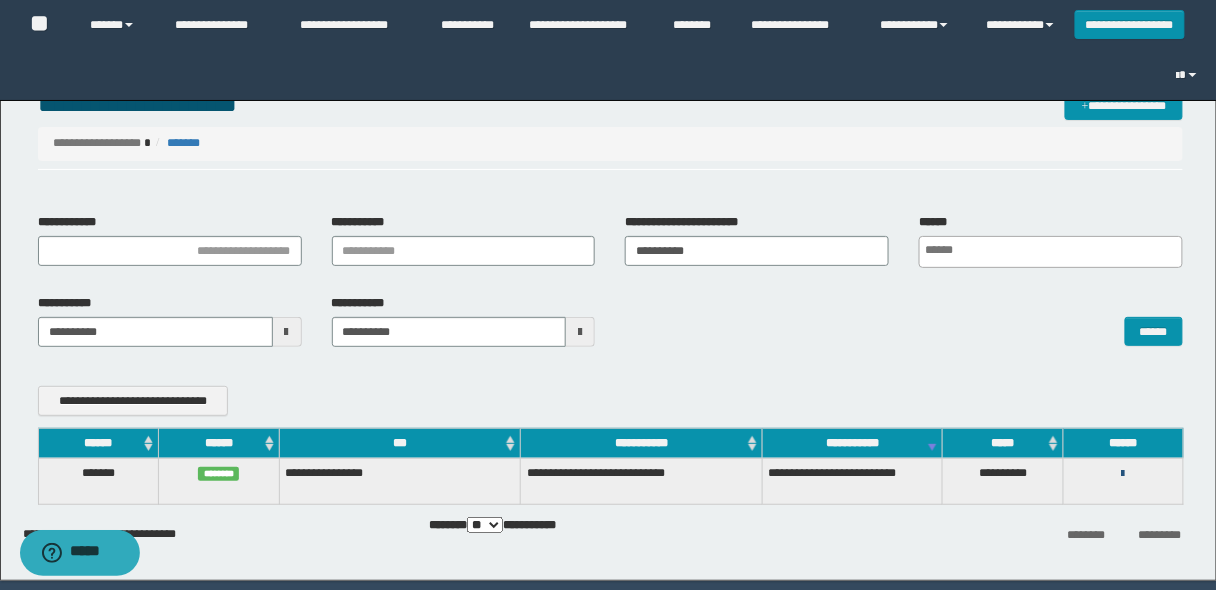 click at bounding box center (1123, 474) 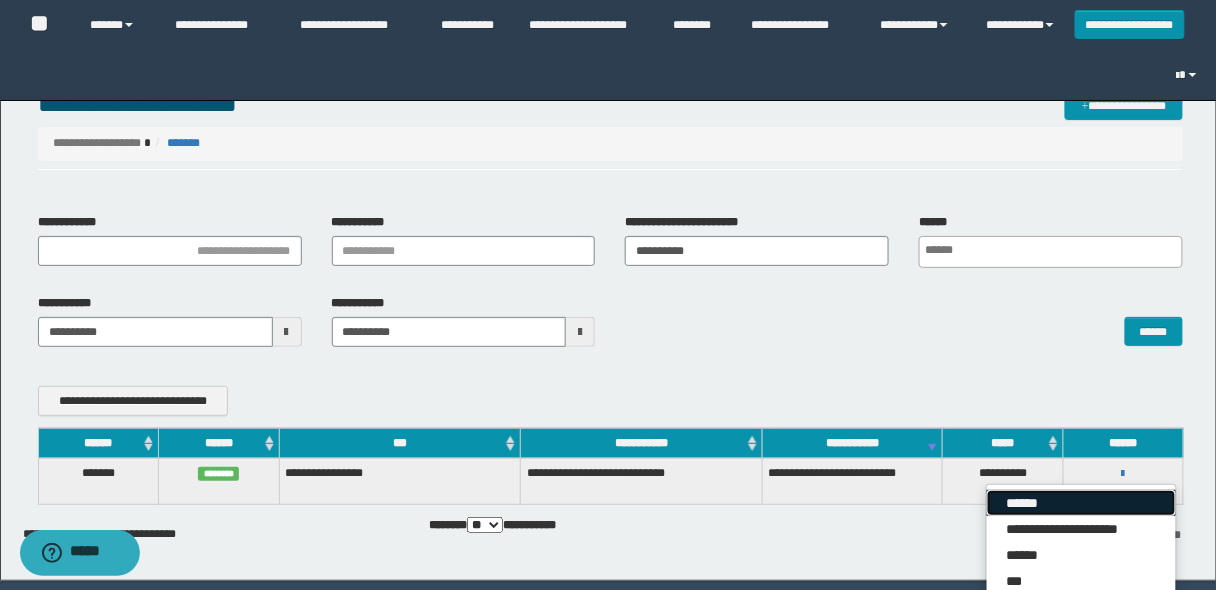 click on "******" at bounding box center (1081, 503) 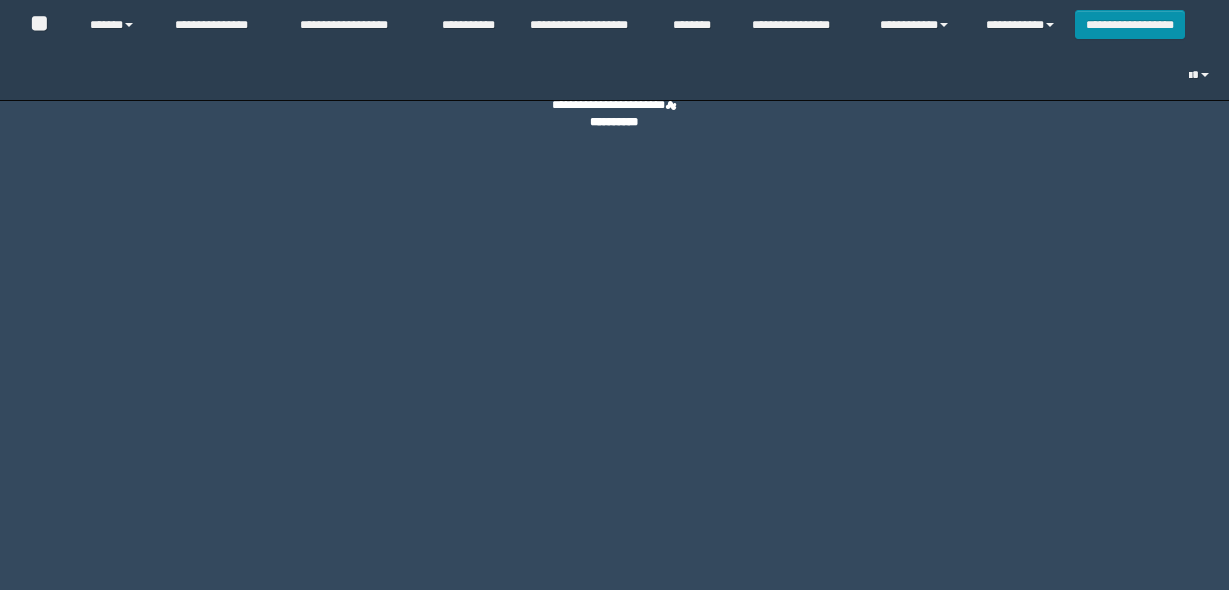 scroll, scrollTop: 0, scrollLeft: 0, axis: both 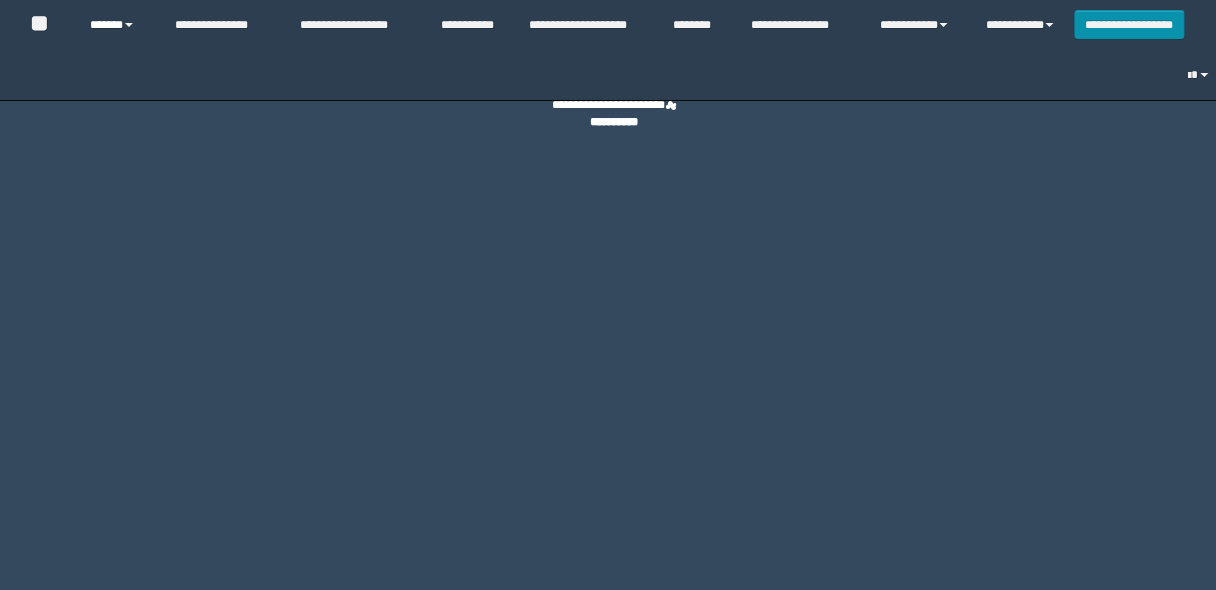 select on "**" 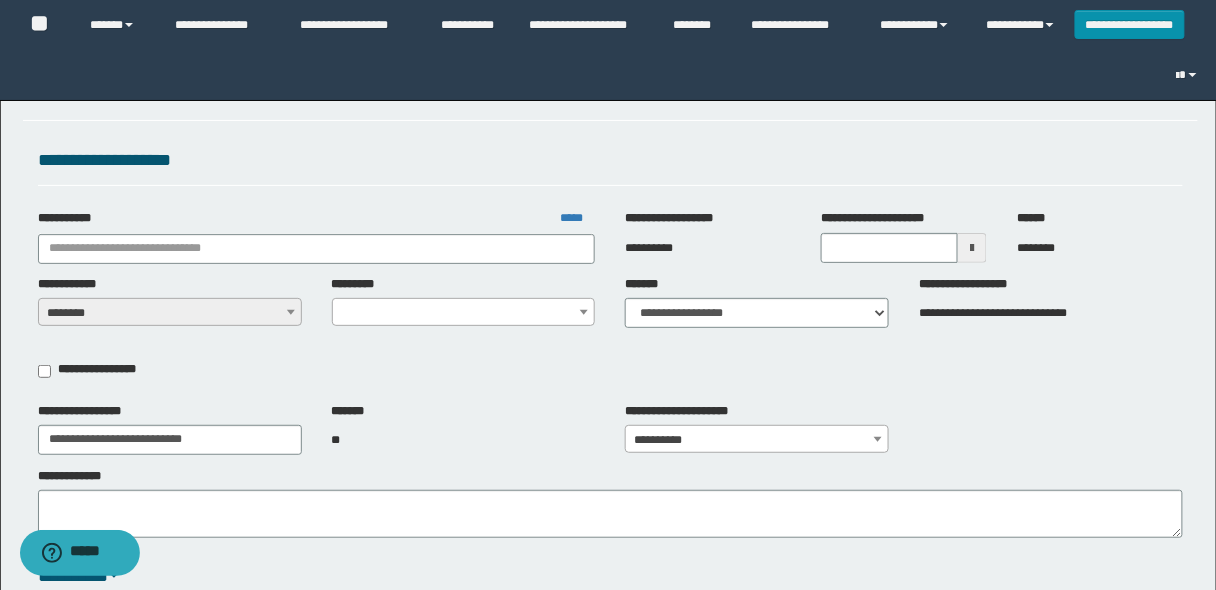type on "**********" 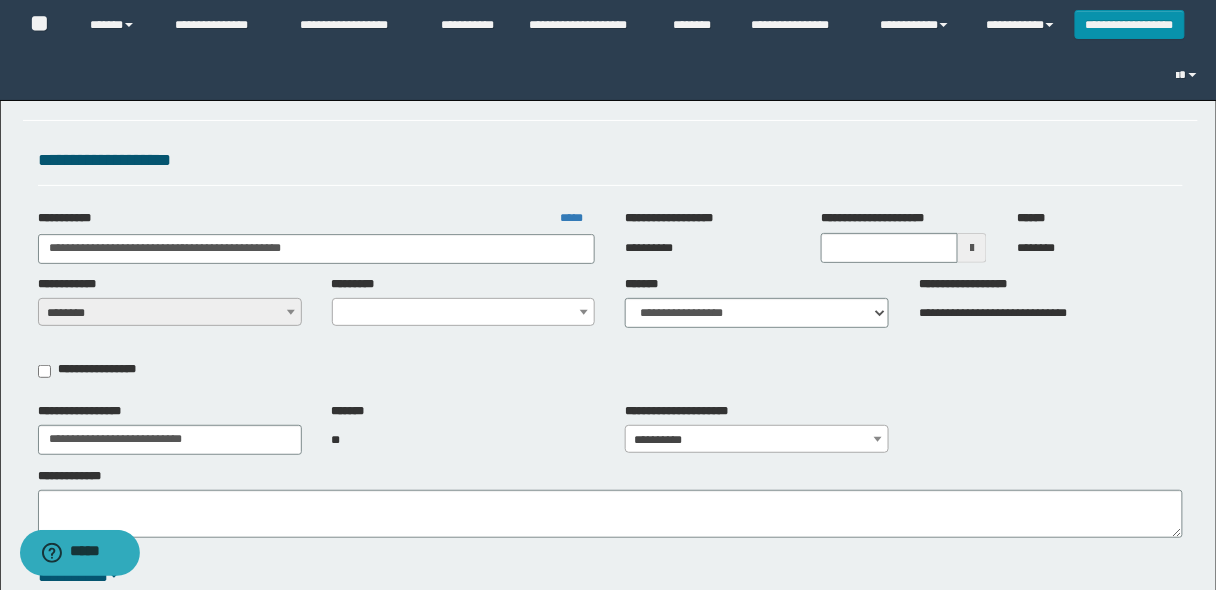 select on "****" 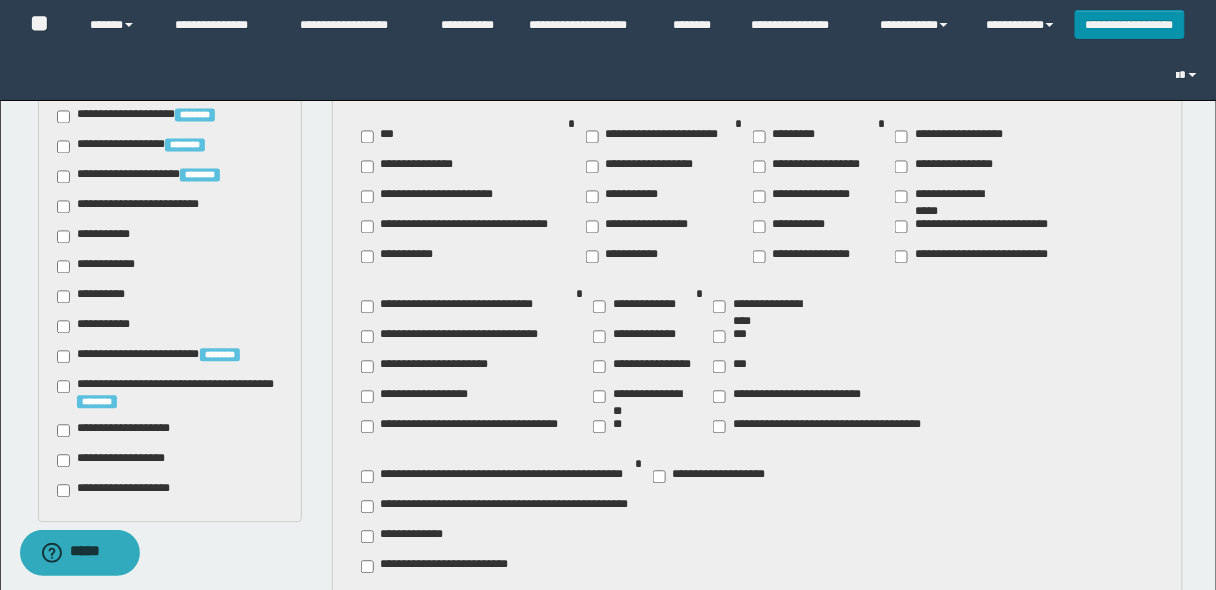 scroll, scrollTop: 960, scrollLeft: 0, axis: vertical 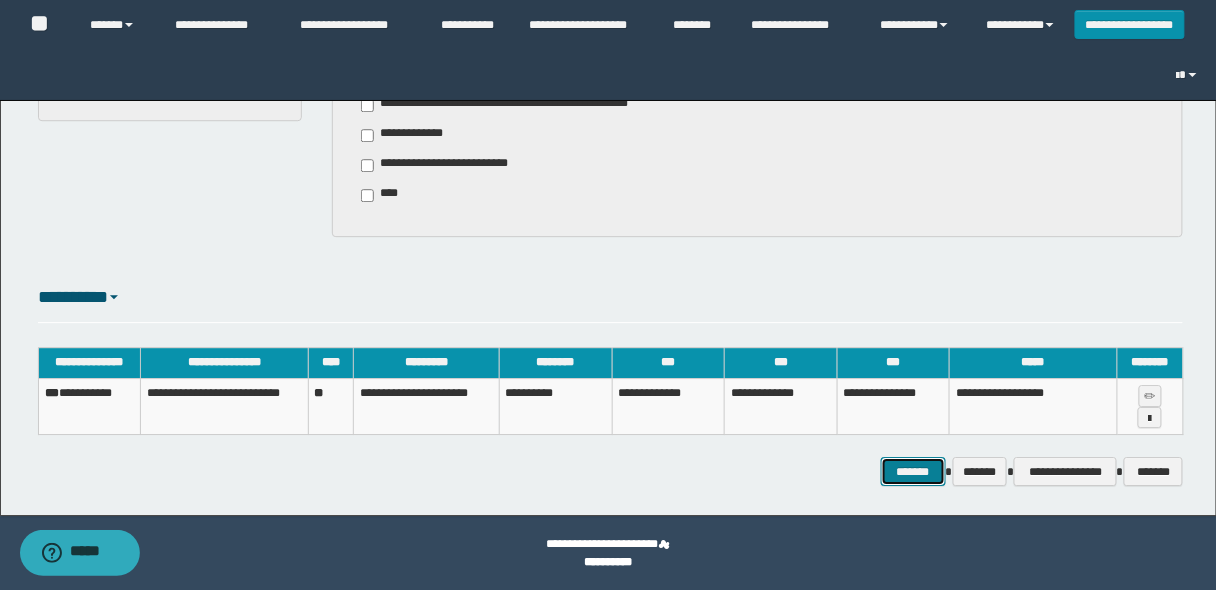 click on "*******" at bounding box center (913, 471) 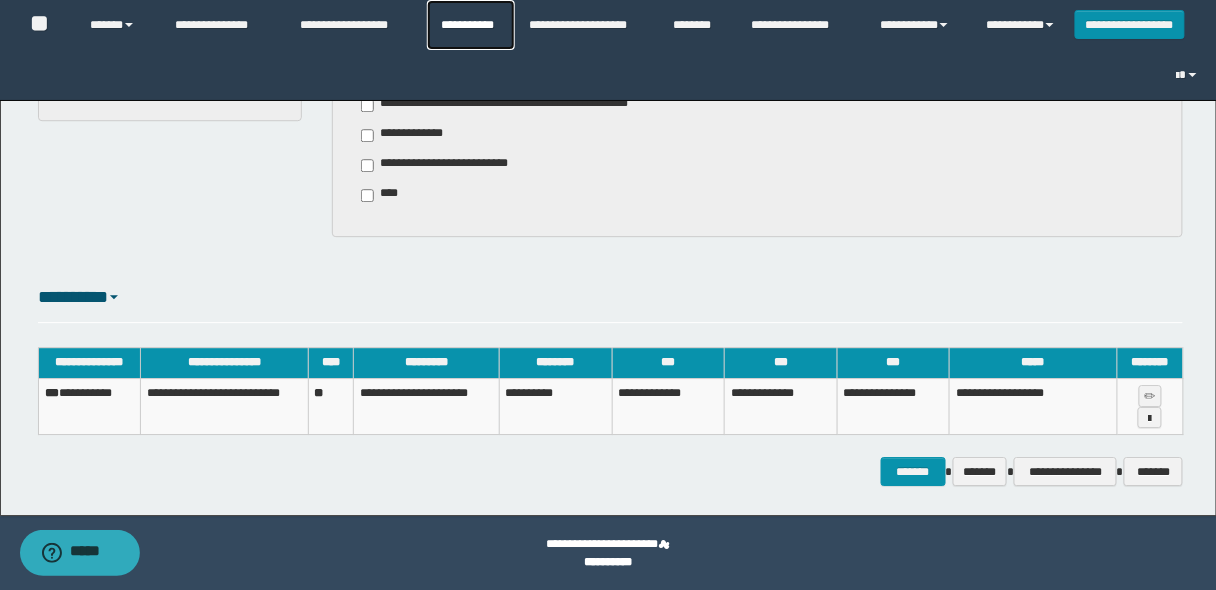 click on "**********" at bounding box center [471, 25] 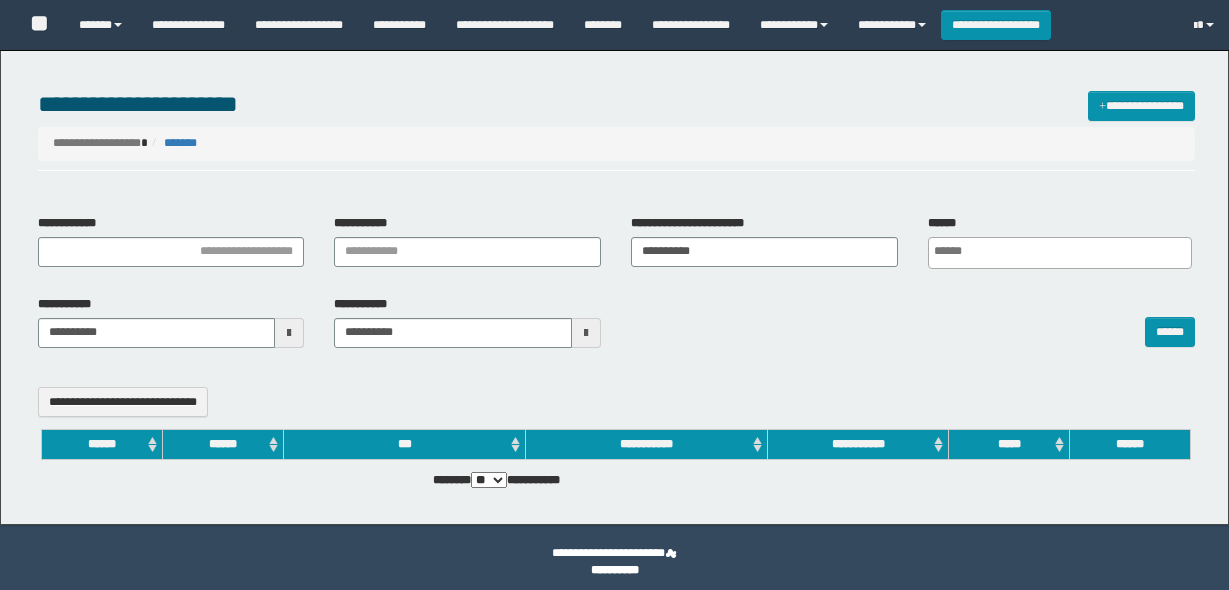 select 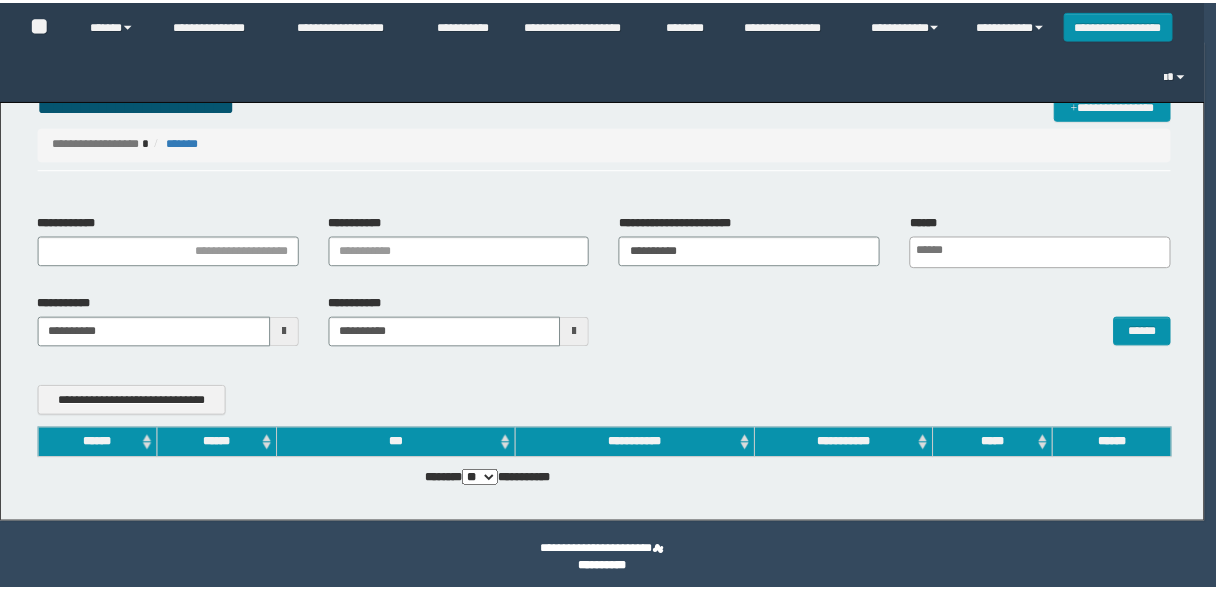 scroll, scrollTop: 0, scrollLeft: 0, axis: both 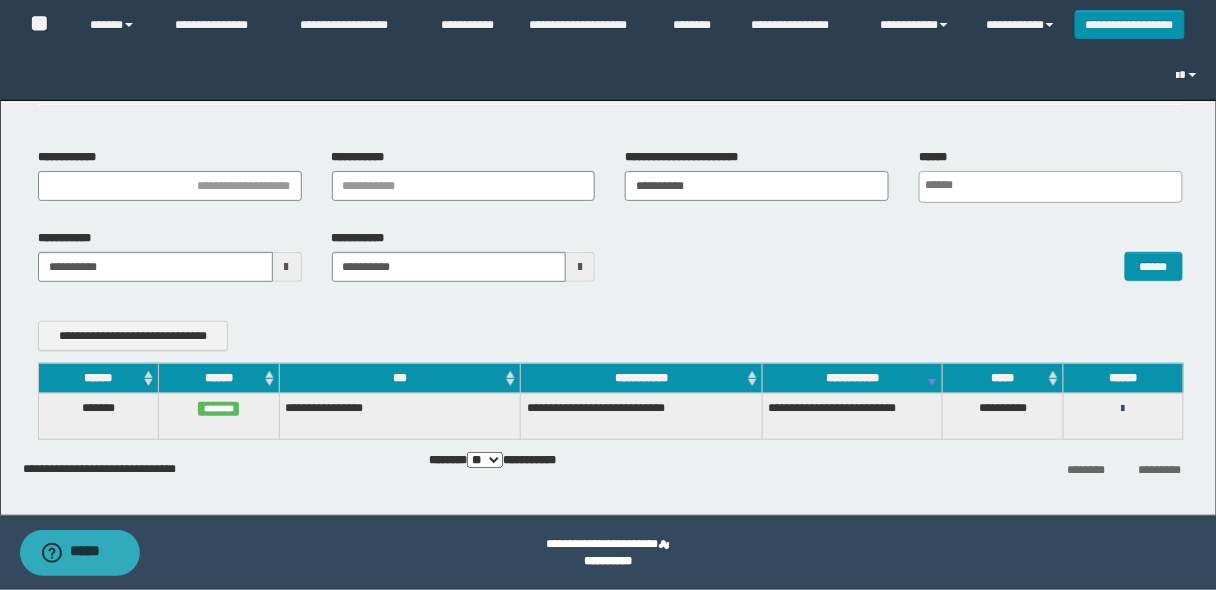 click at bounding box center (1123, 409) 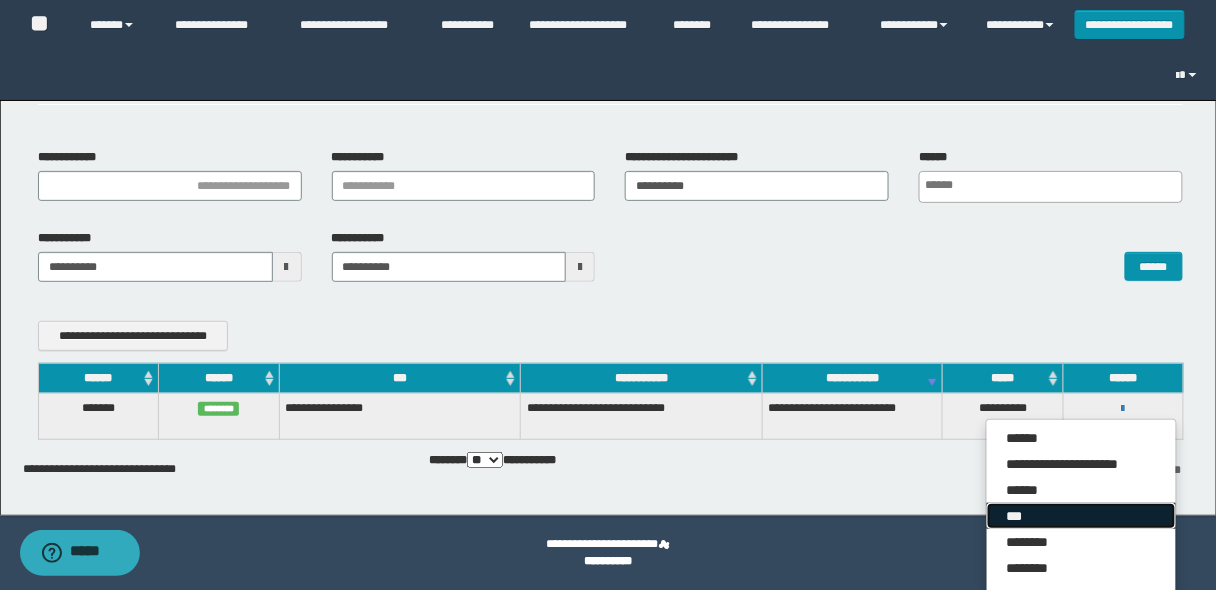 click on "***" at bounding box center (1081, 516) 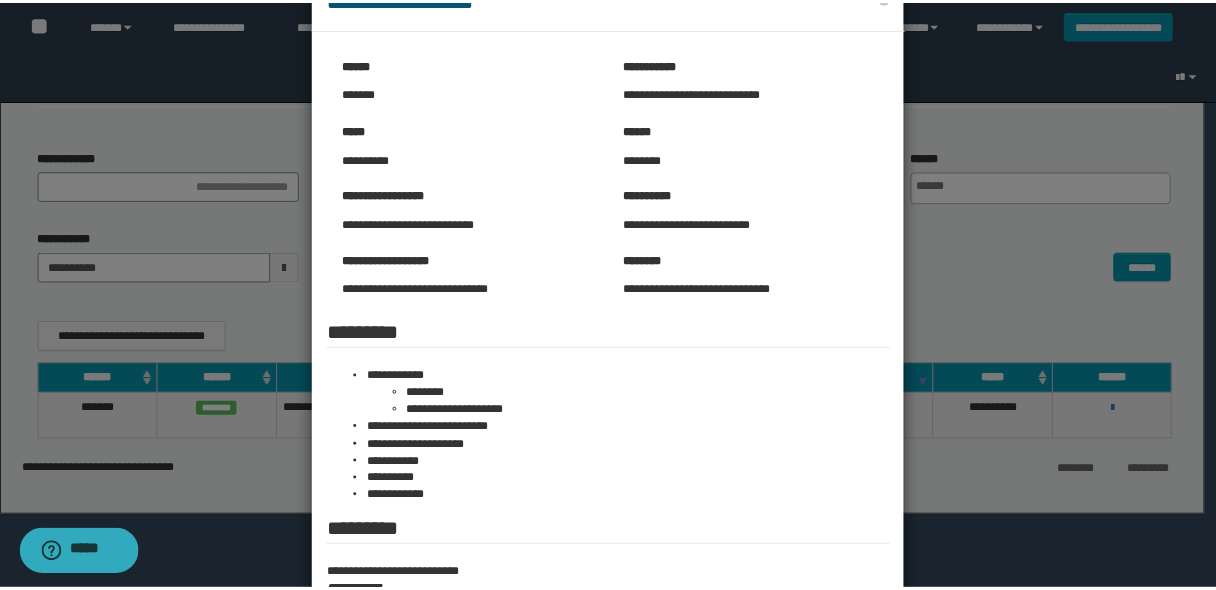 scroll, scrollTop: 0, scrollLeft: 0, axis: both 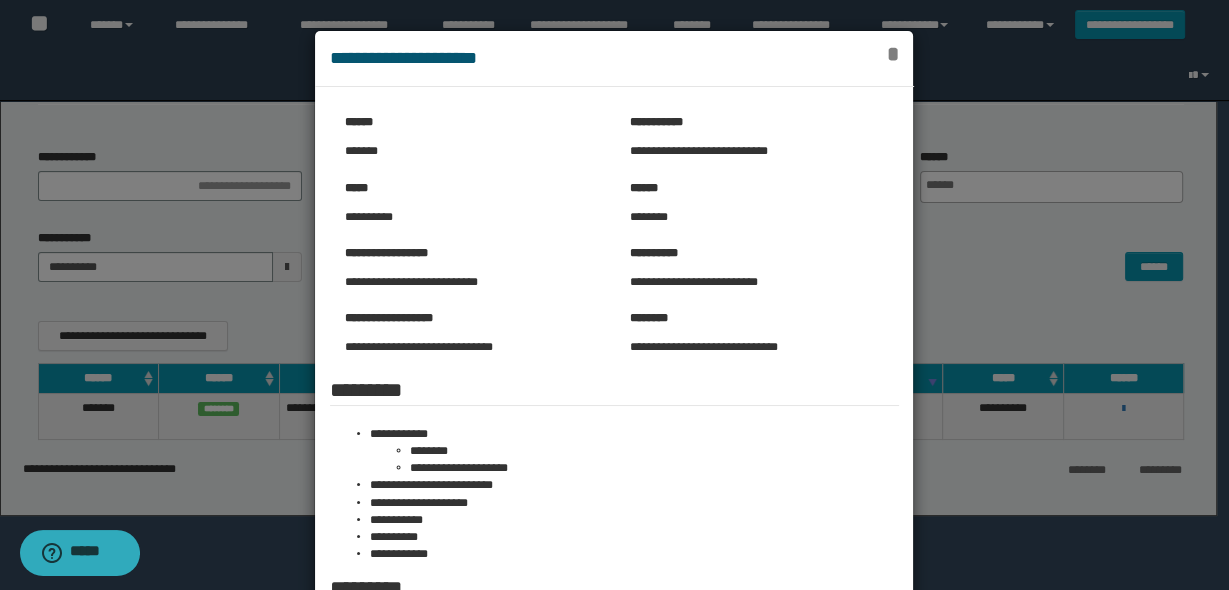 click on "*" at bounding box center [893, 54] 